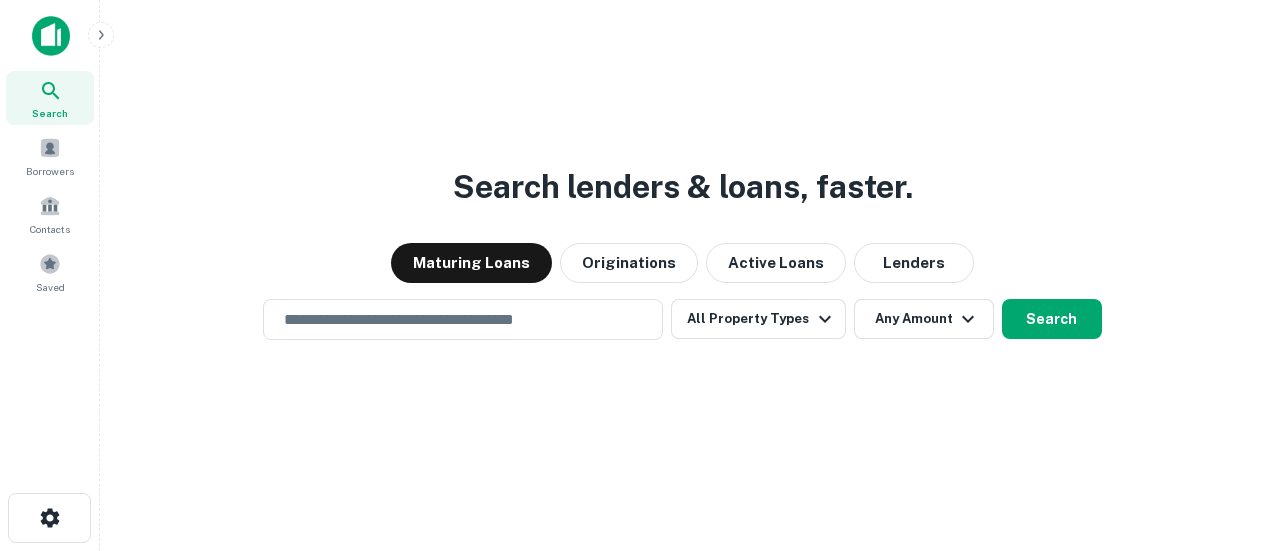 scroll, scrollTop: 0, scrollLeft: 0, axis: both 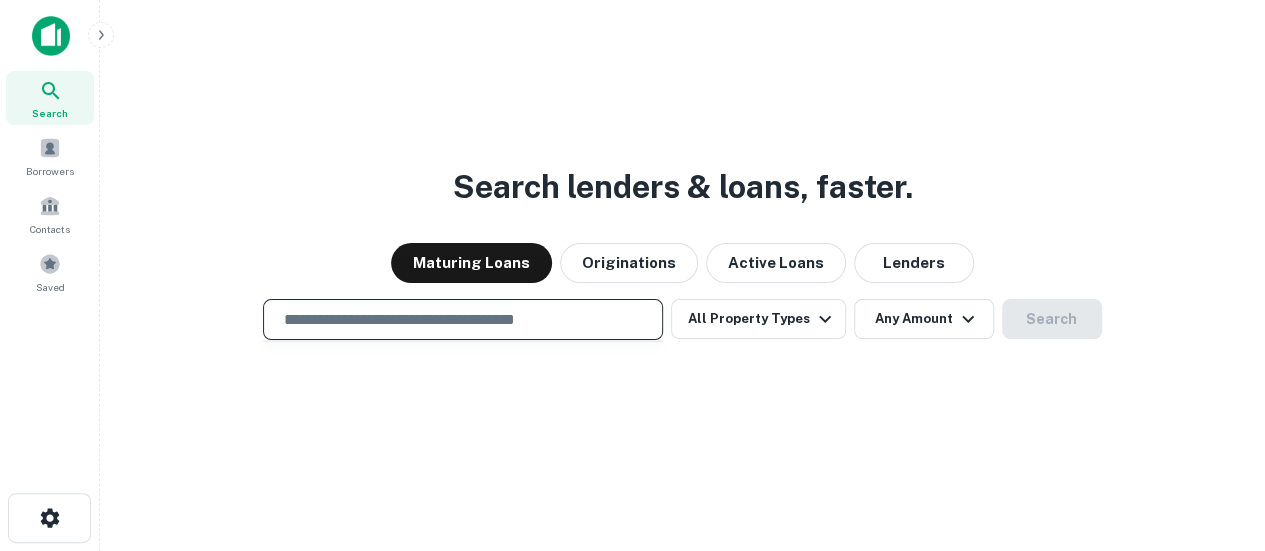 click at bounding box center (463, 319) 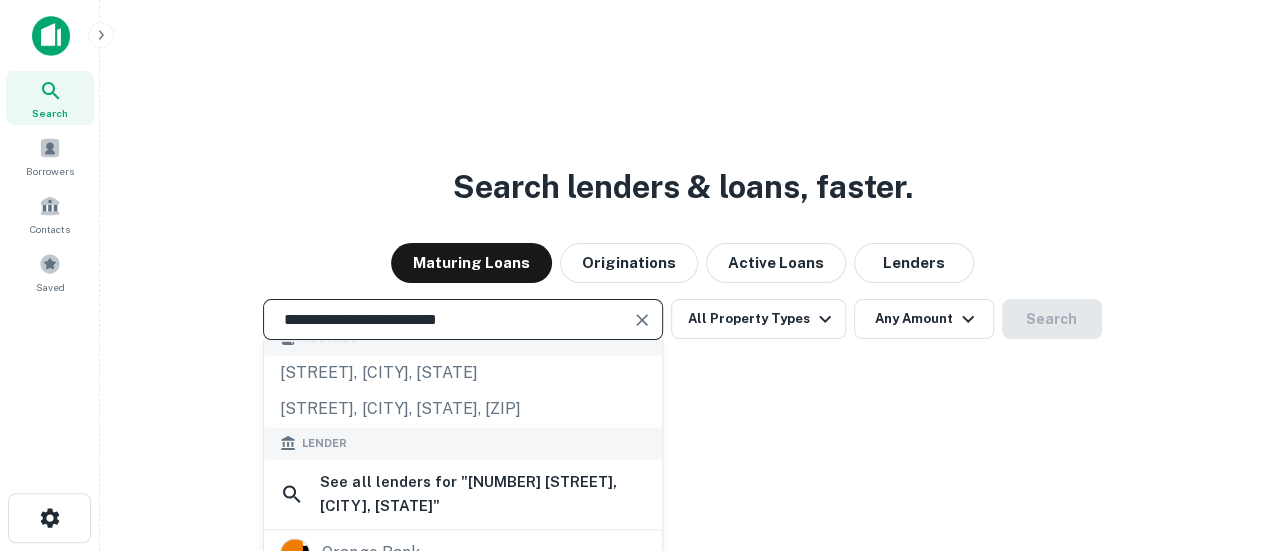 scroll, scrollTop: 0, scrollLeft: 0, axis: both 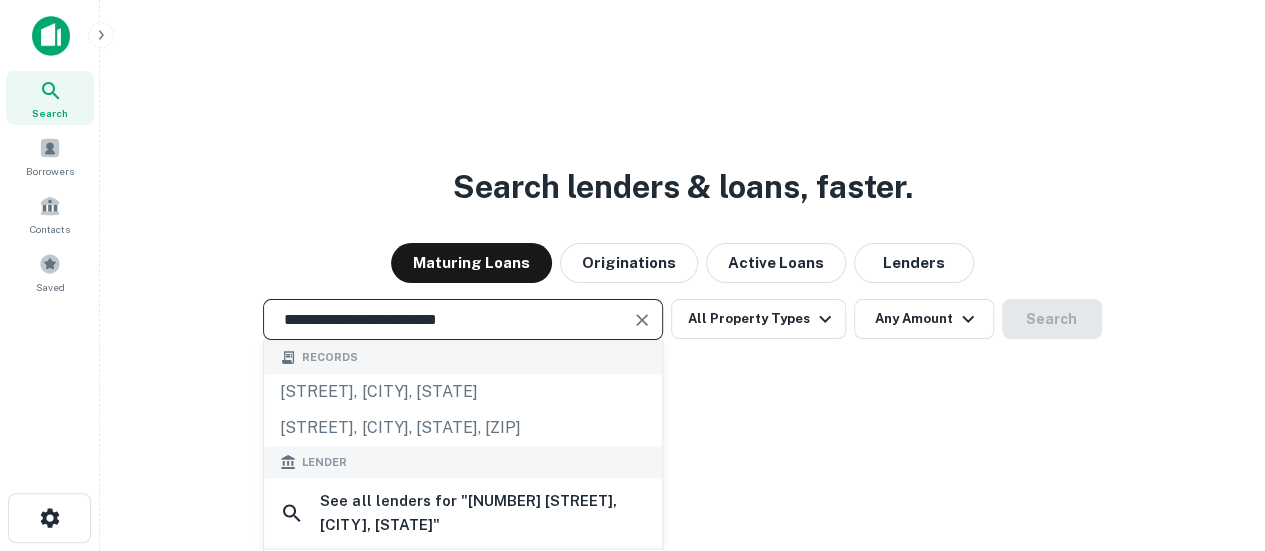 type on "**********" 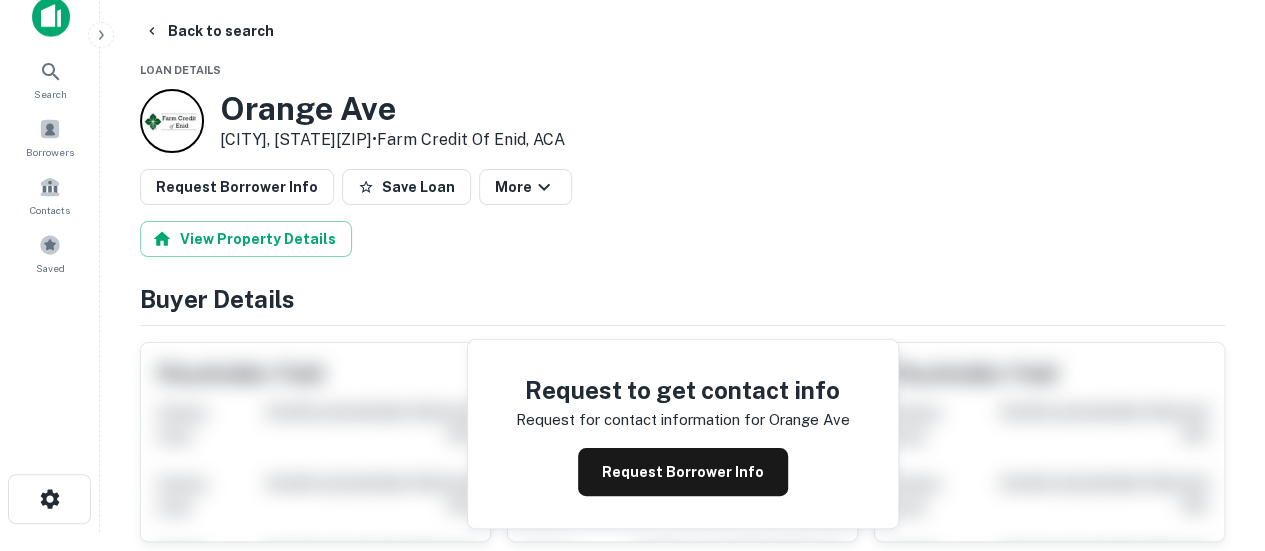 scroll, scrollTop: 0, scrollLeft: 0, axis: both 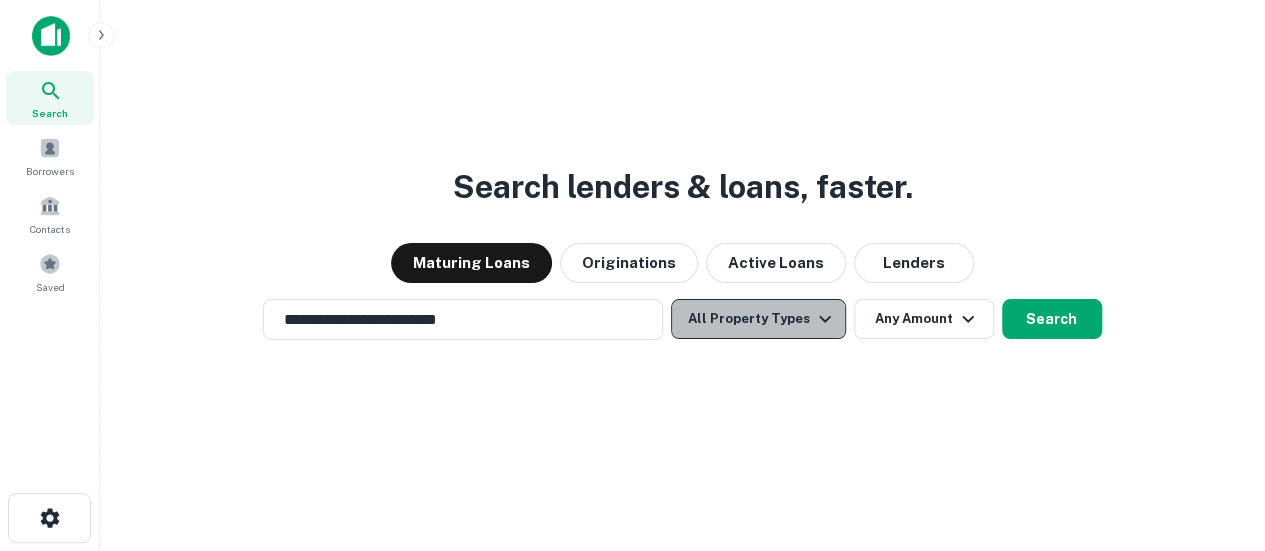 click 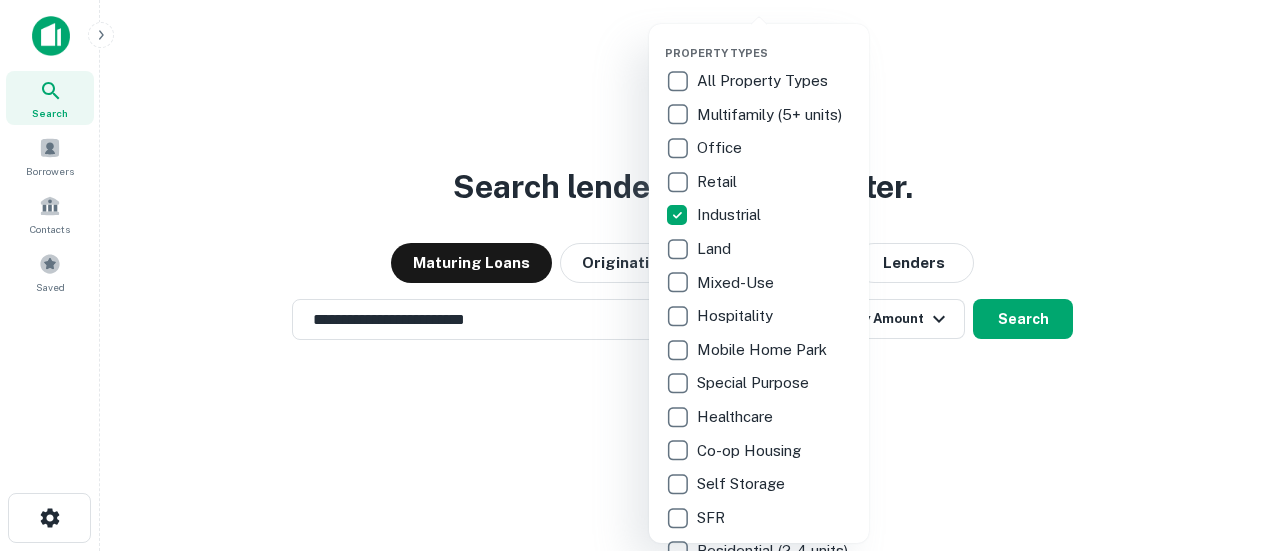 click at bounding box center [640, 275] 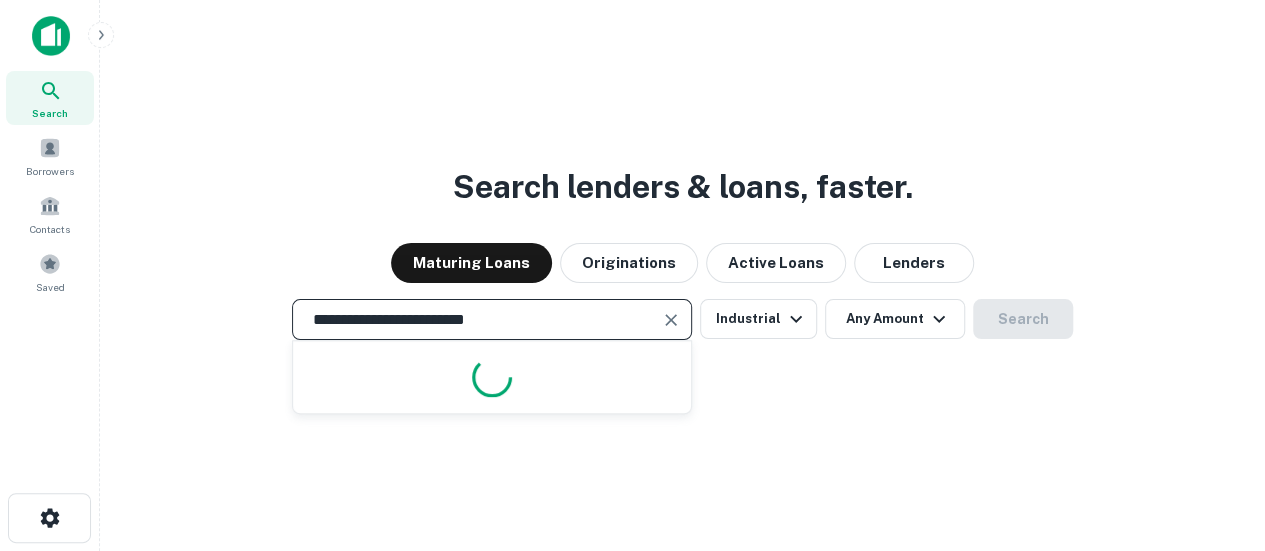 click on "**********" at bounding box center (477, 319) 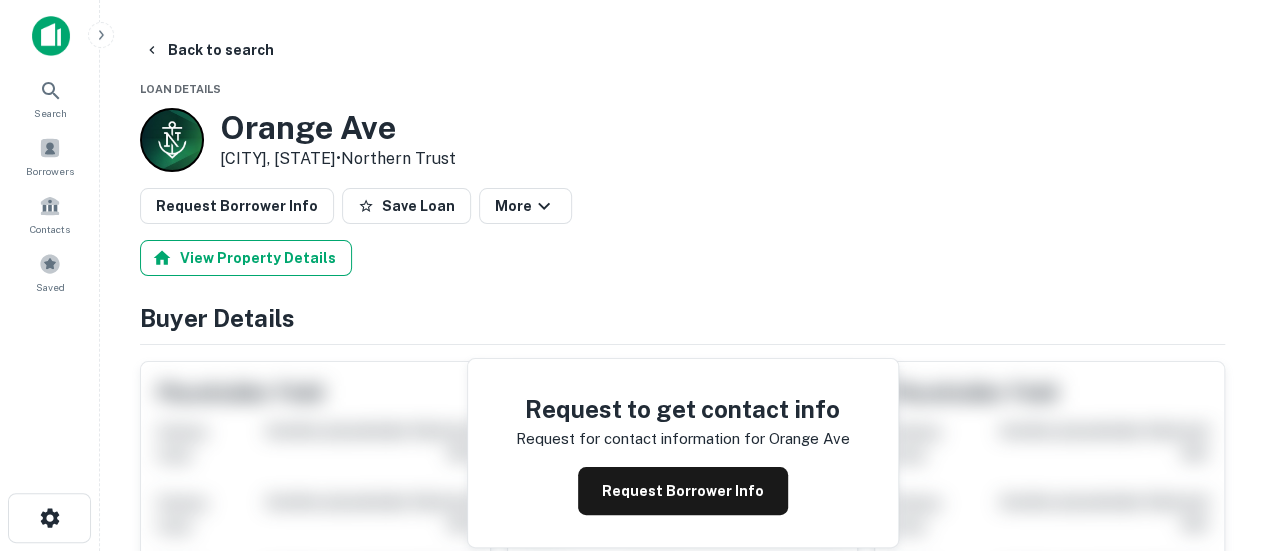 click on "View Property Details" at bounding box center (246, 258) 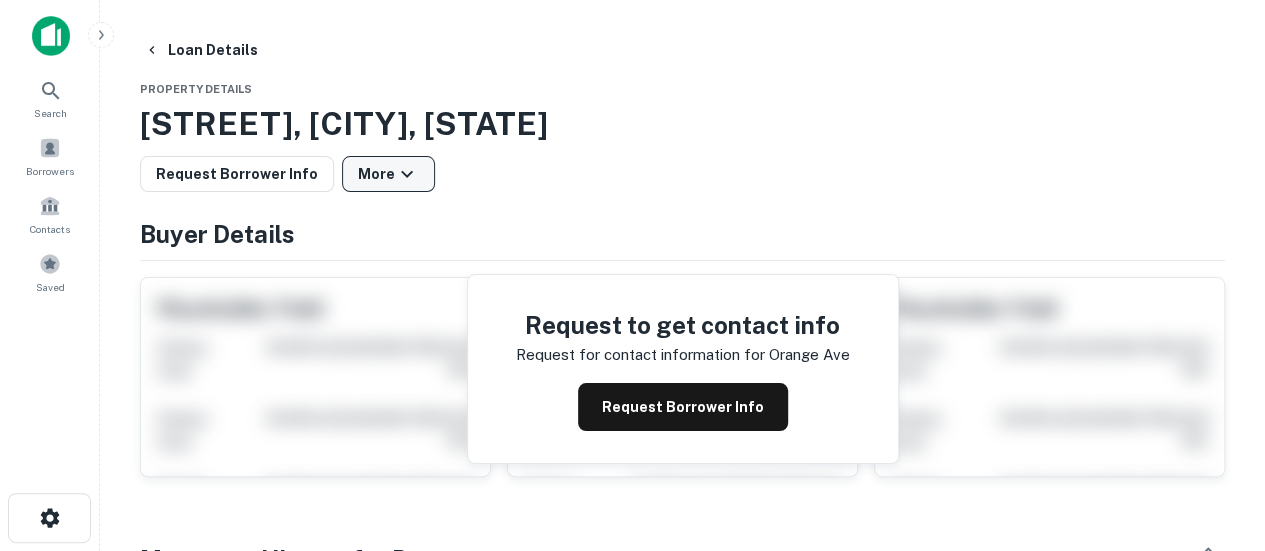 click 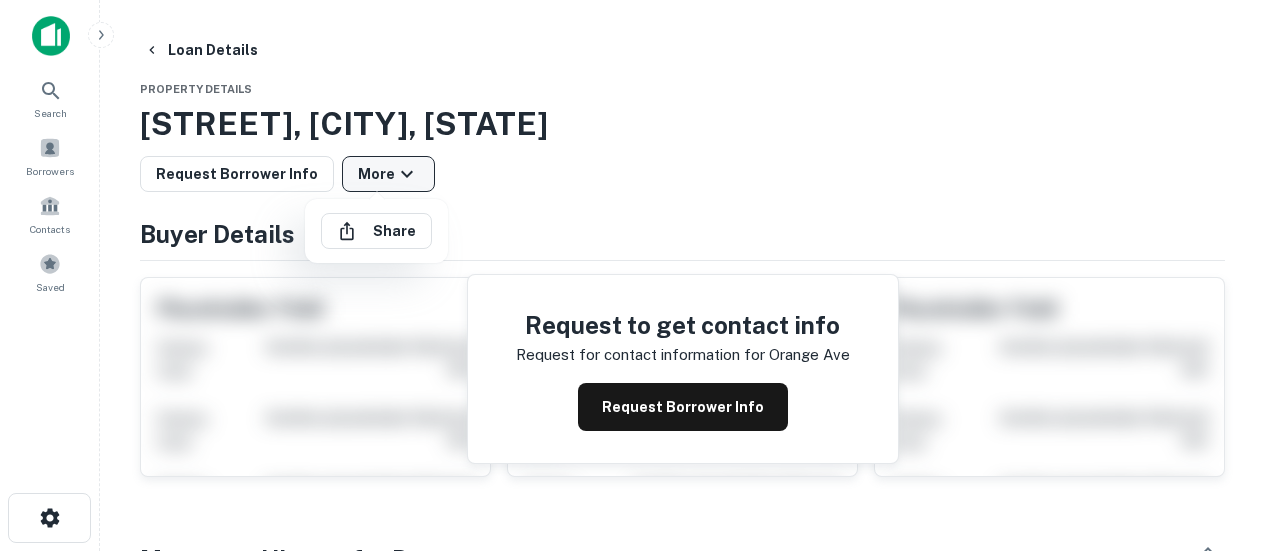 click at bounding box center [640, 275] 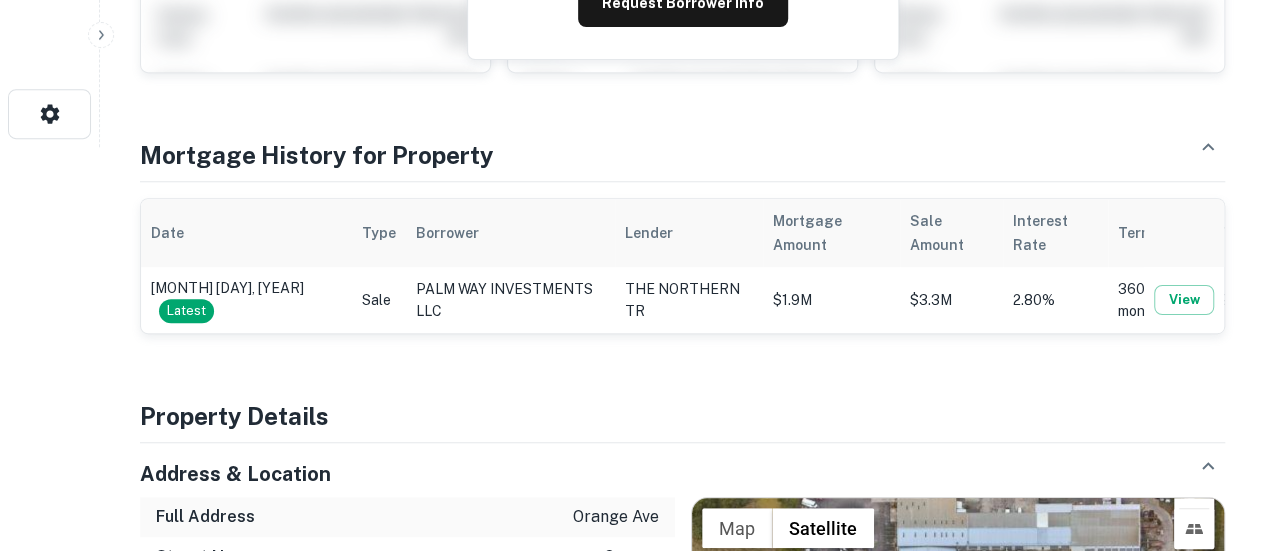 scroll, scrollTop: 398, scrollLeft: 0, axis: vertical 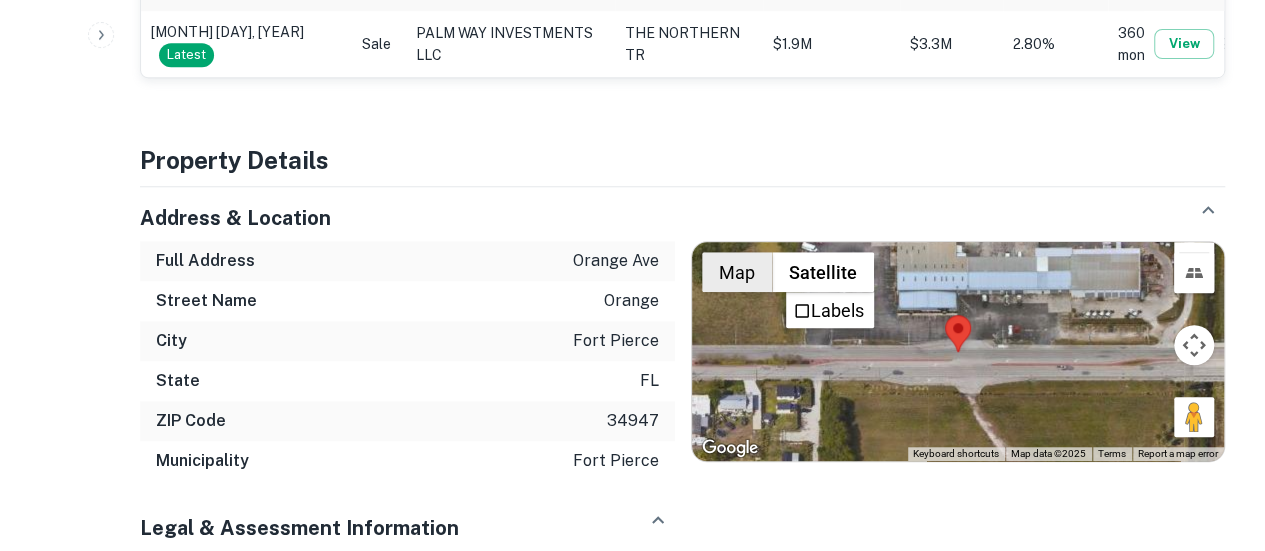 click on "Map" at bounding box center (737, 272) 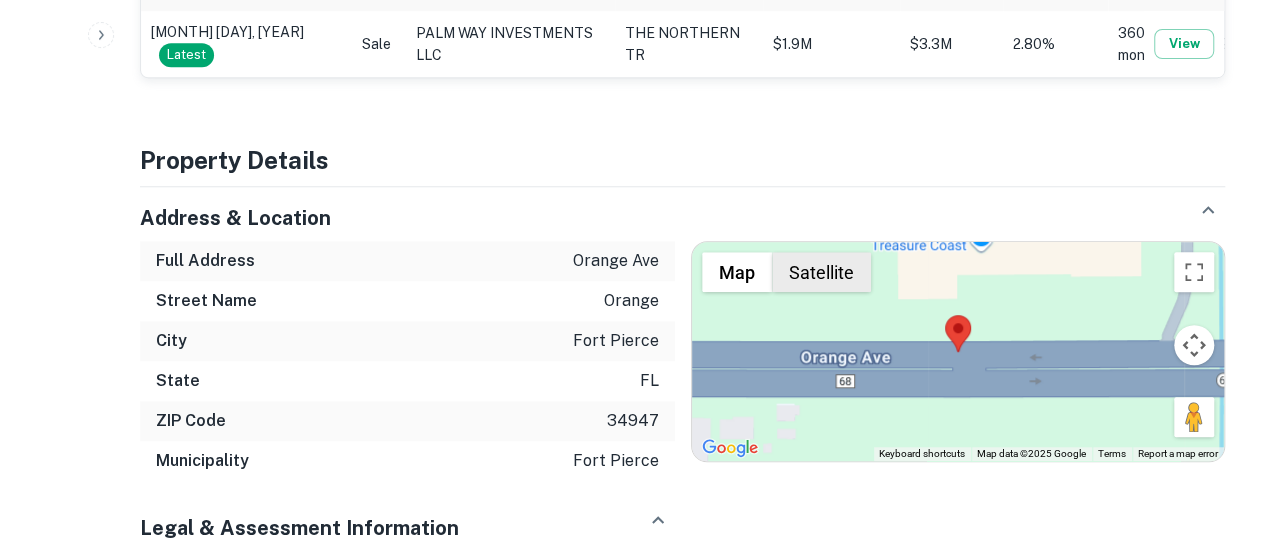 click on "Satellite" at bounding box center [821, 272] 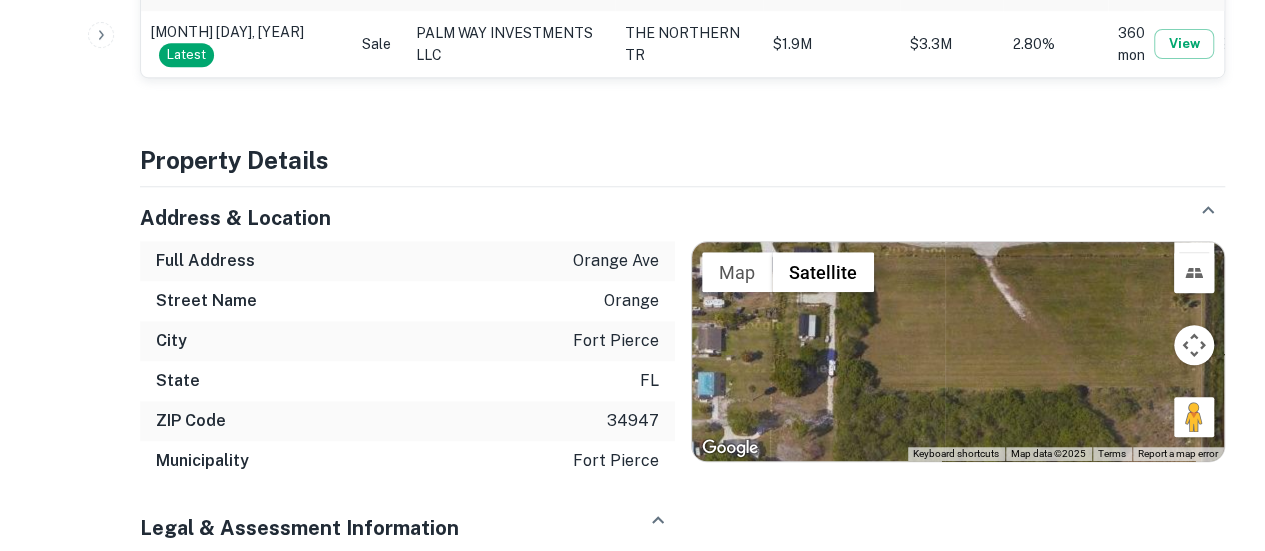 drag, startPoint x: 894, startPoint y: 368, endPoint x: 906, endPoint y: 235, distance: 133.54025 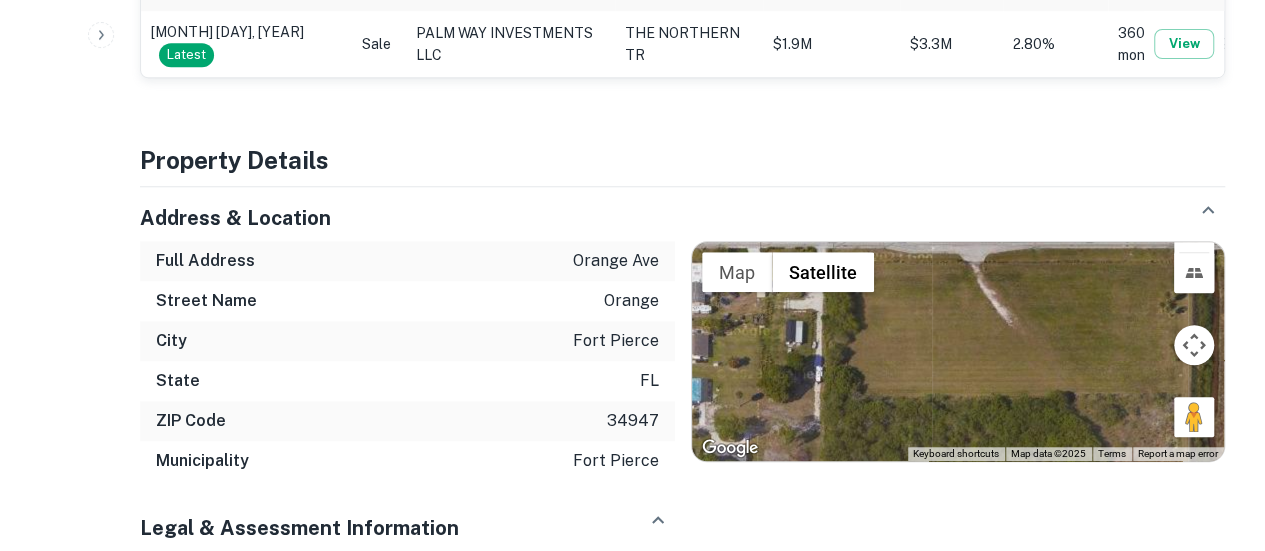 click at bounding box center [958, 351] 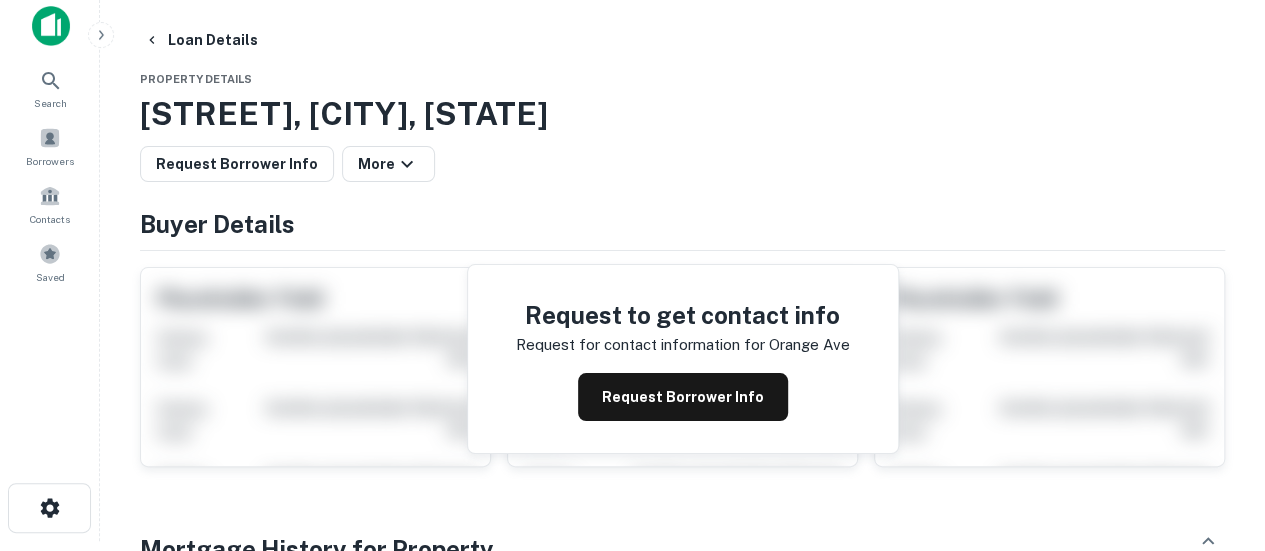 scroll, scrollTop: 0, scrollLeft: 0, axis: both 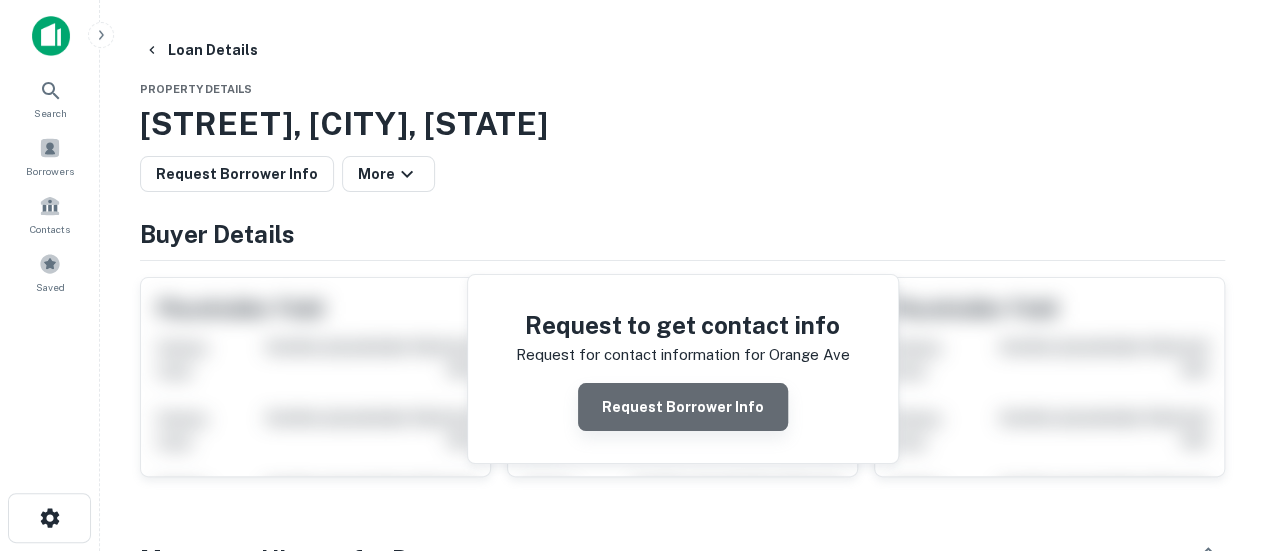 click on "Request Borrower Info" at bounding box center (683, 407) 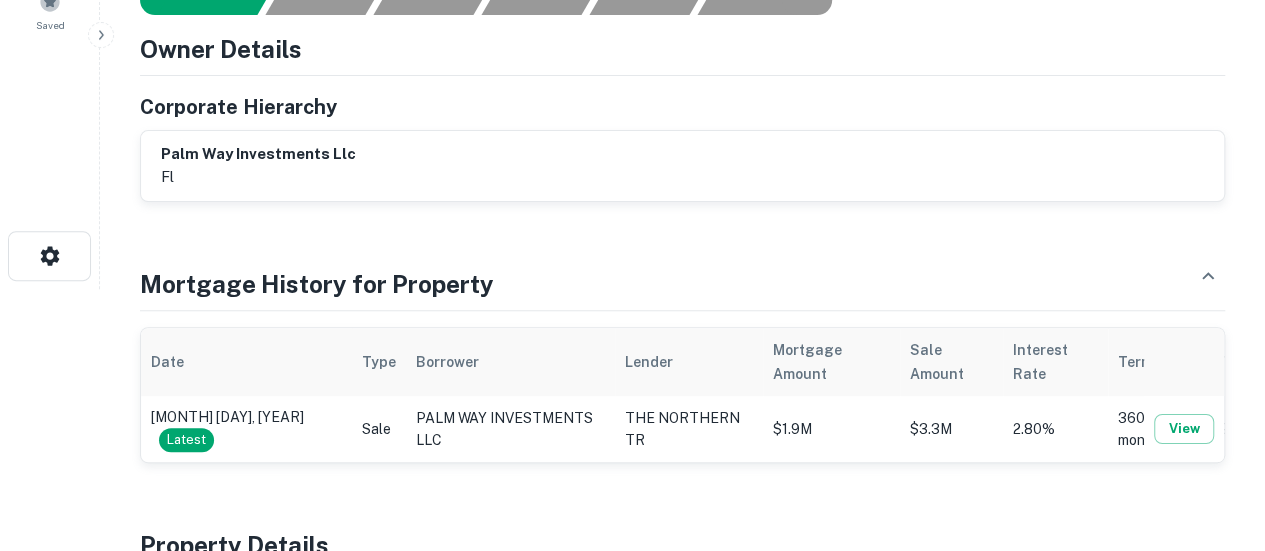 scroll, scrollTop: 311, scrollLeft: 0, axis: vertical 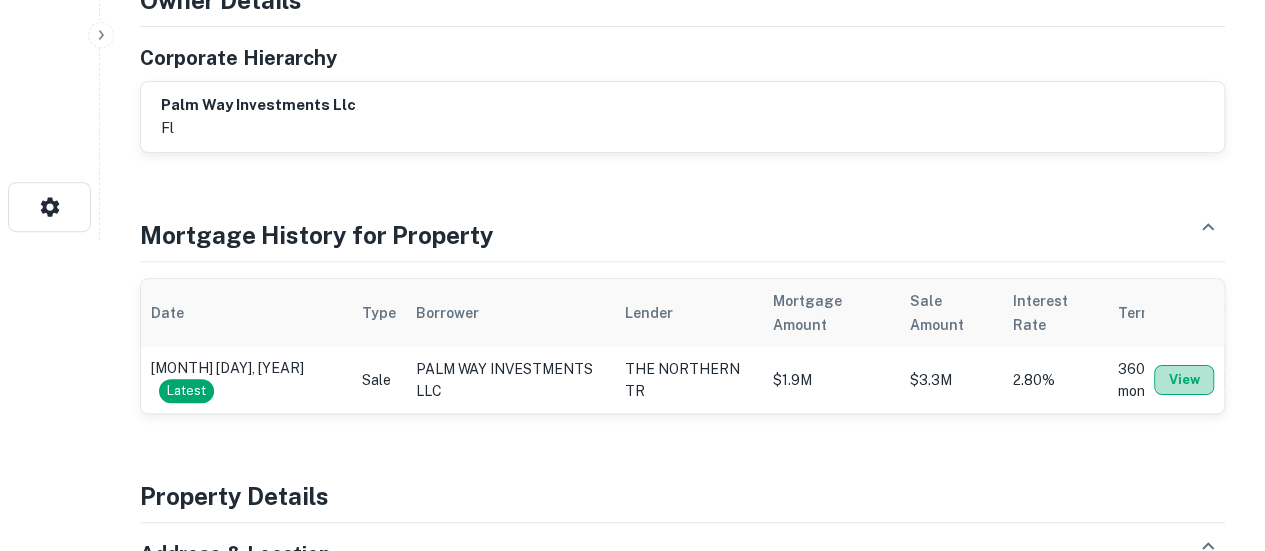 click on "View" at bounding box center (1184, 380) 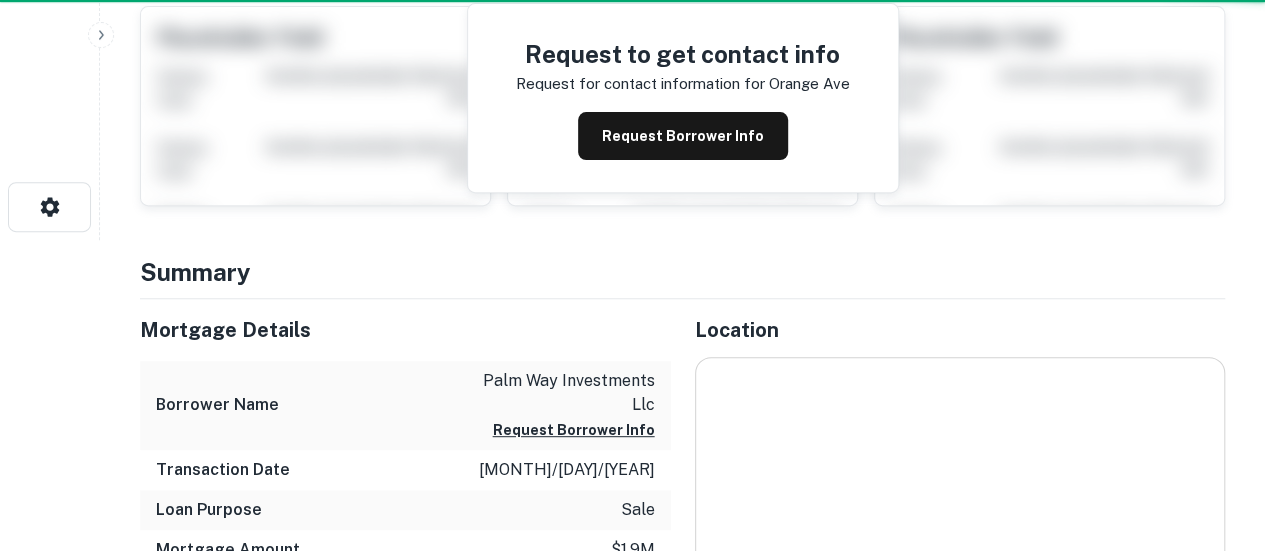 scroll, scrollTop: 0, scrollLeft: 0, axis: both 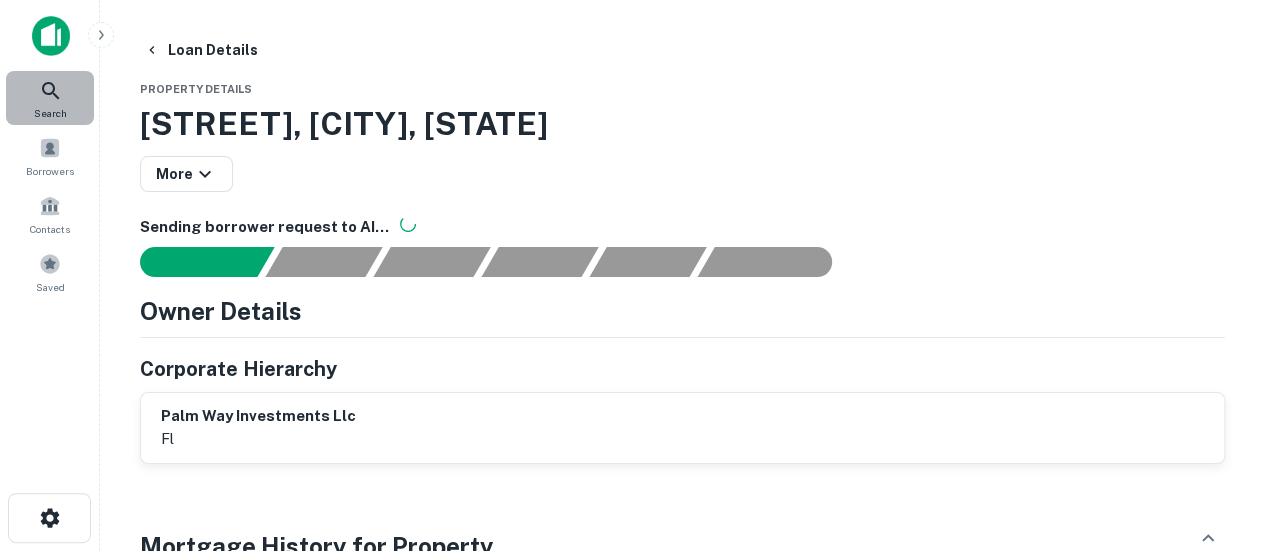 click 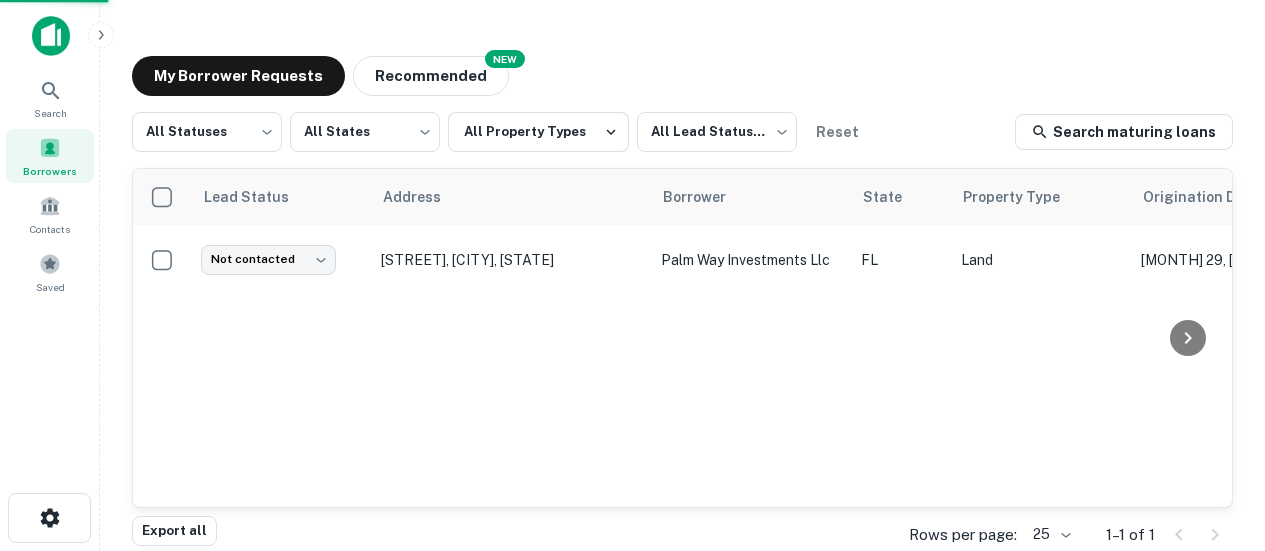 scroll, scrollTop: 0, scrollLeft: 0, axis: both 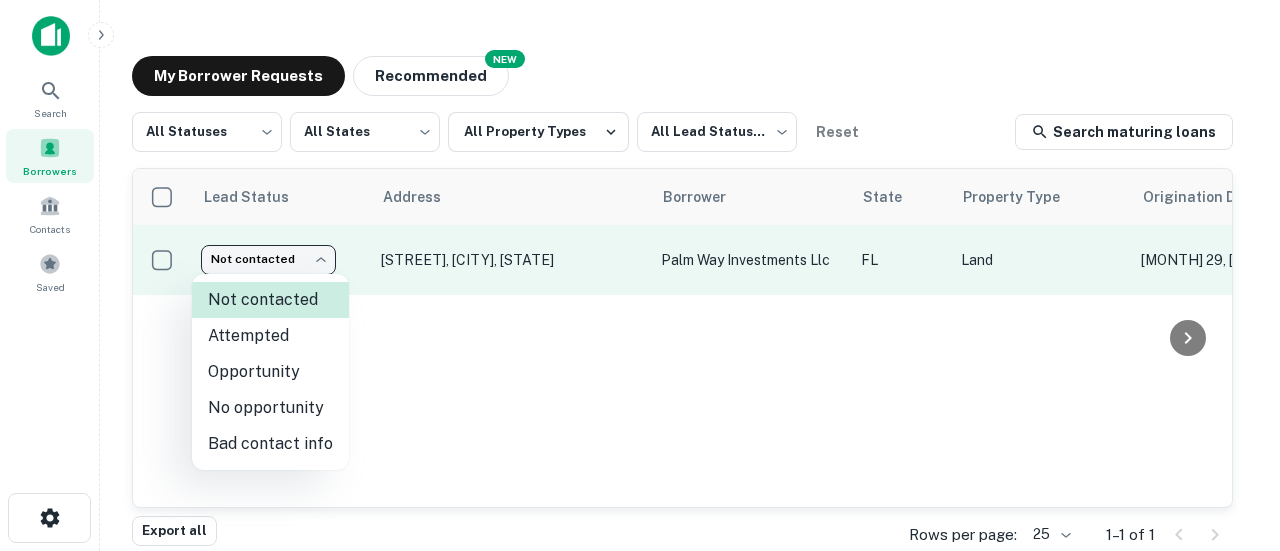 click on "Borrowers         Contacts         Saved     My Borrower Requests NEW Recommended All Statuses *** ​ All States *** ​ All Property Types All Lead Statuses *** ​ Reset Search maturing loans Lead Status Borrower State Property Type Origination Date Maturity Date Mortgage Amount Requested Date sorted descending Lender Request Status Not contacted **** ​ [STREET], [CITY], [STATE] FL Land [MONTH] 29, [YEAR] [MONTH] 29, [YEAR] $[AMOUNT] [MONTH] 08, [YEAR] The Northern TR Pending Export all Rows per page: 25 ** 1–1 of 1
Press space bar to start a drag.
When dragging you can use the arrow keys to move the item around and escape to cancel.
Some screen readers may require you to be in focus mode or to use your pass through key
Not contacted Attempted Opportunity No opportunity Bad contact info" at bounding box center [640, 275] 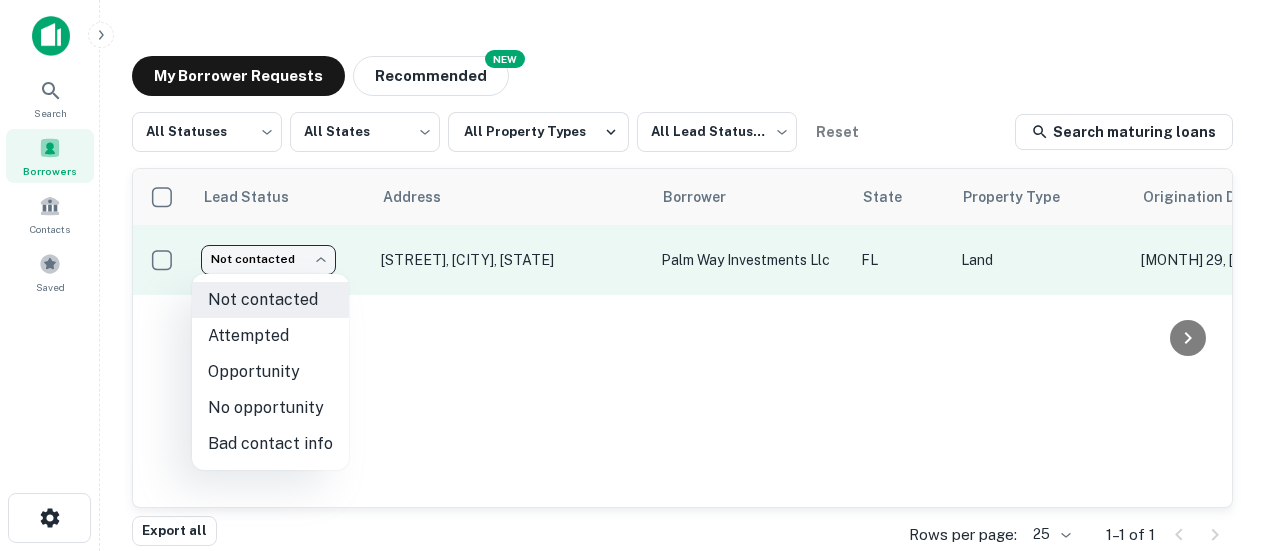 click at bounding box center [640, 275] 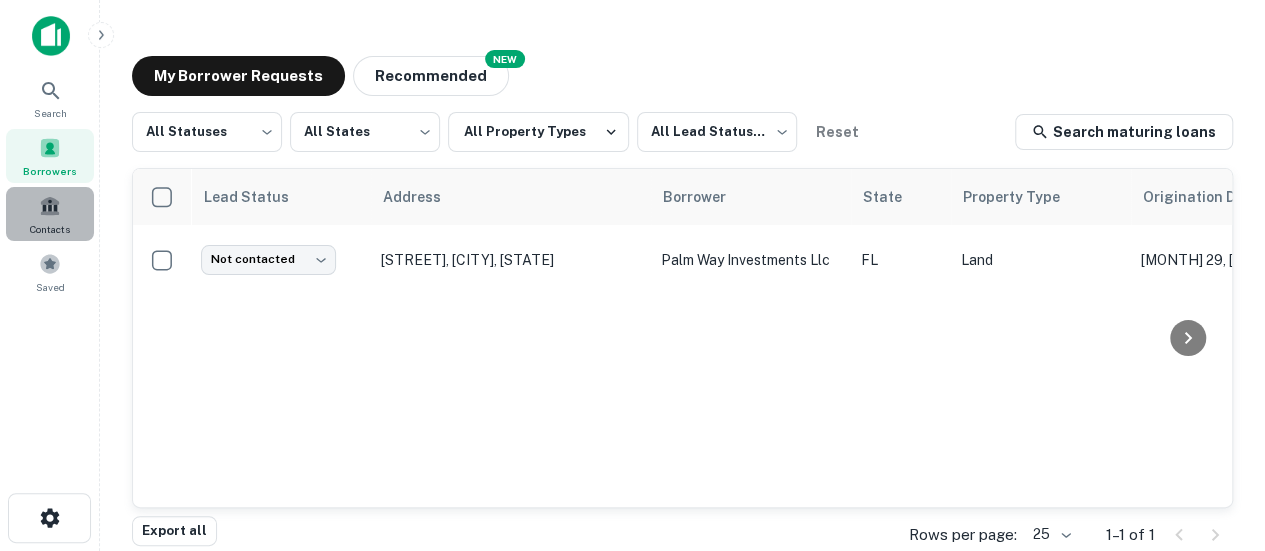 click at bounding box center (50, 206) 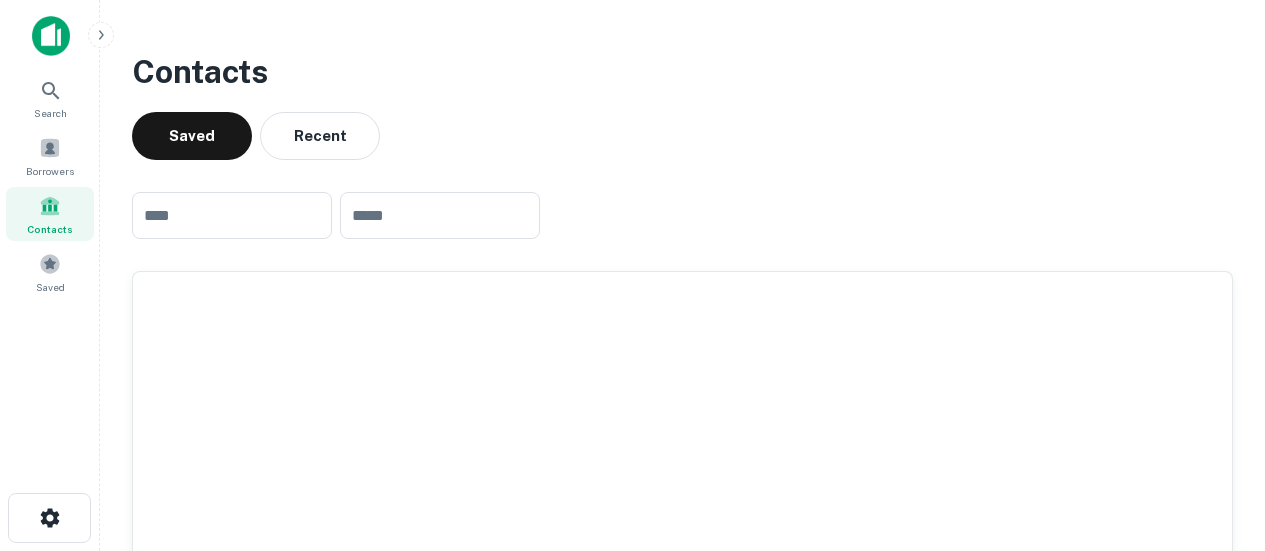 scroll, scrollTop: 0, scrollLeft: 0, axis: both 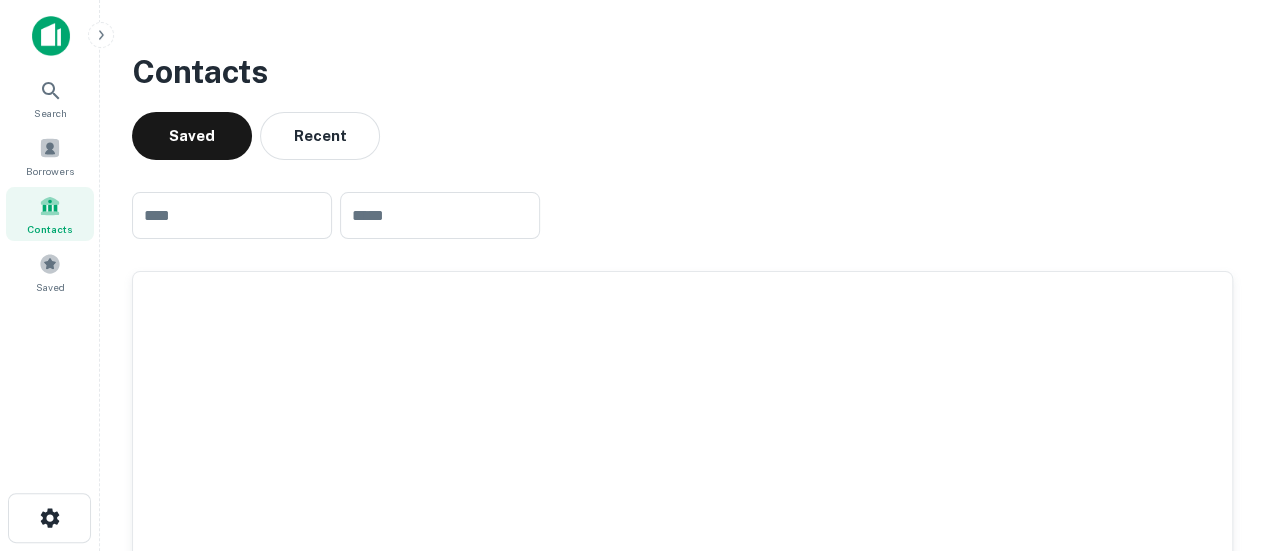 click 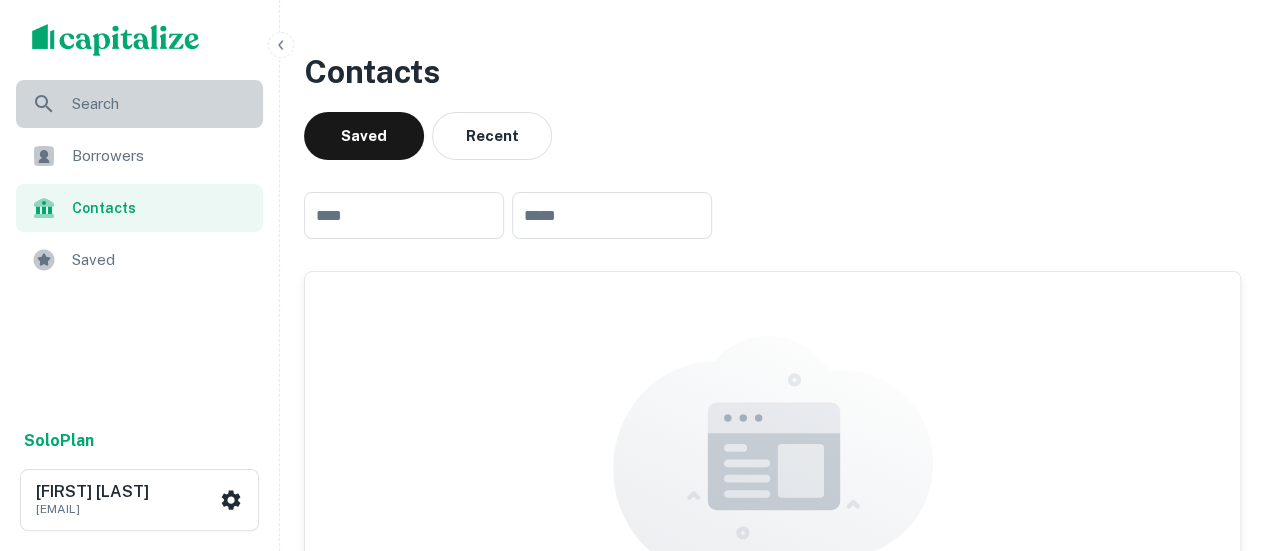click on "Search" at bounding box center (139, 104) 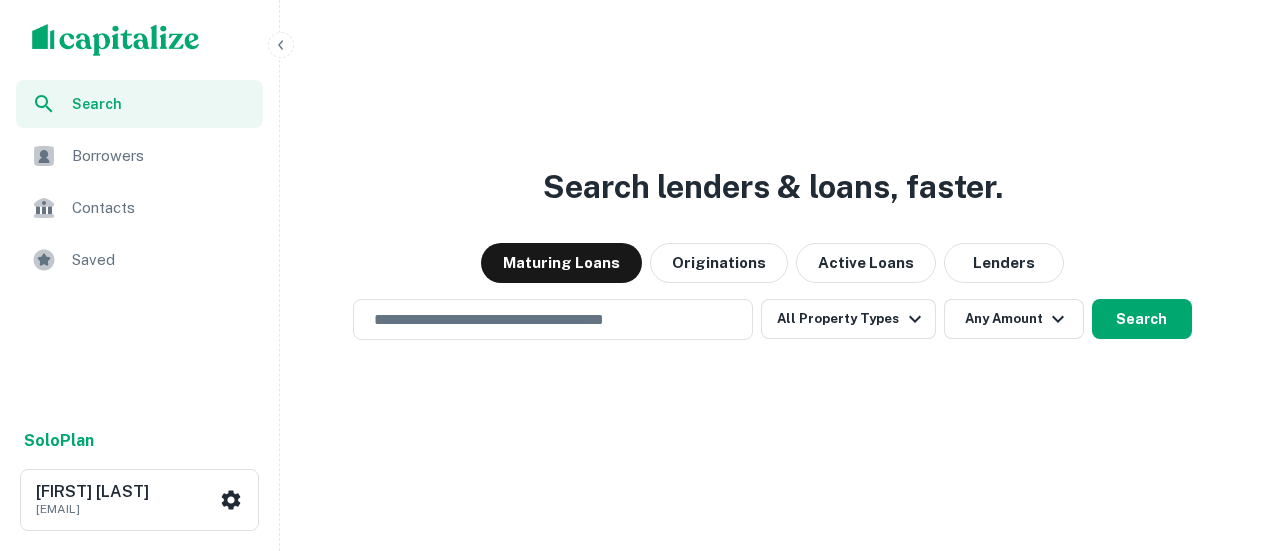 scroll, scrollTop: 0, scrollLeft: 0, axis: both 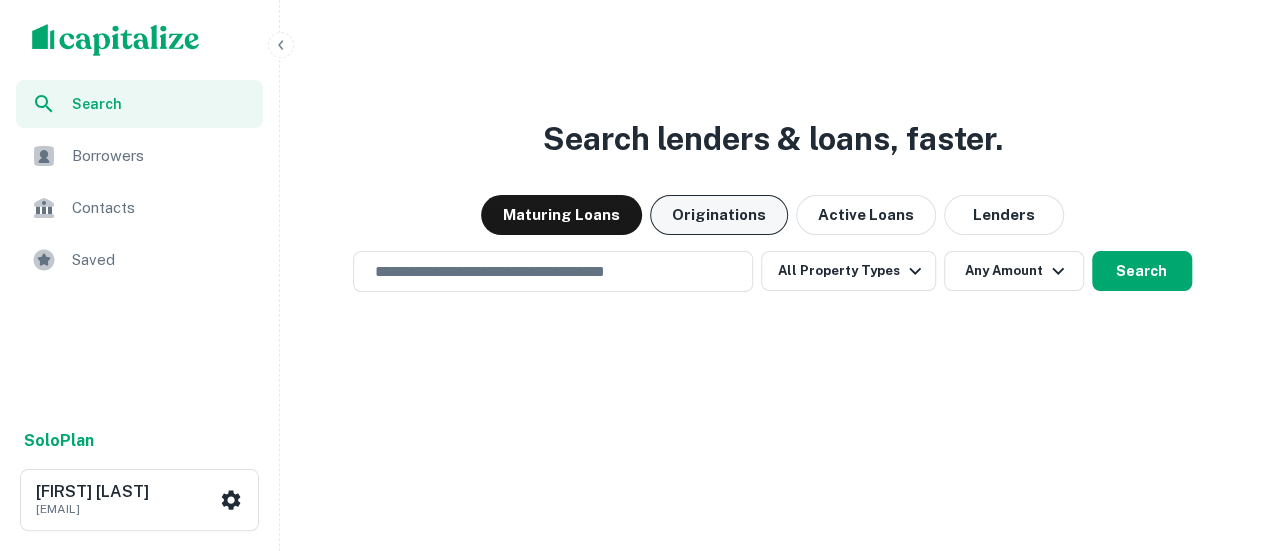 click on "Originations" at bounding box center [719, 215] 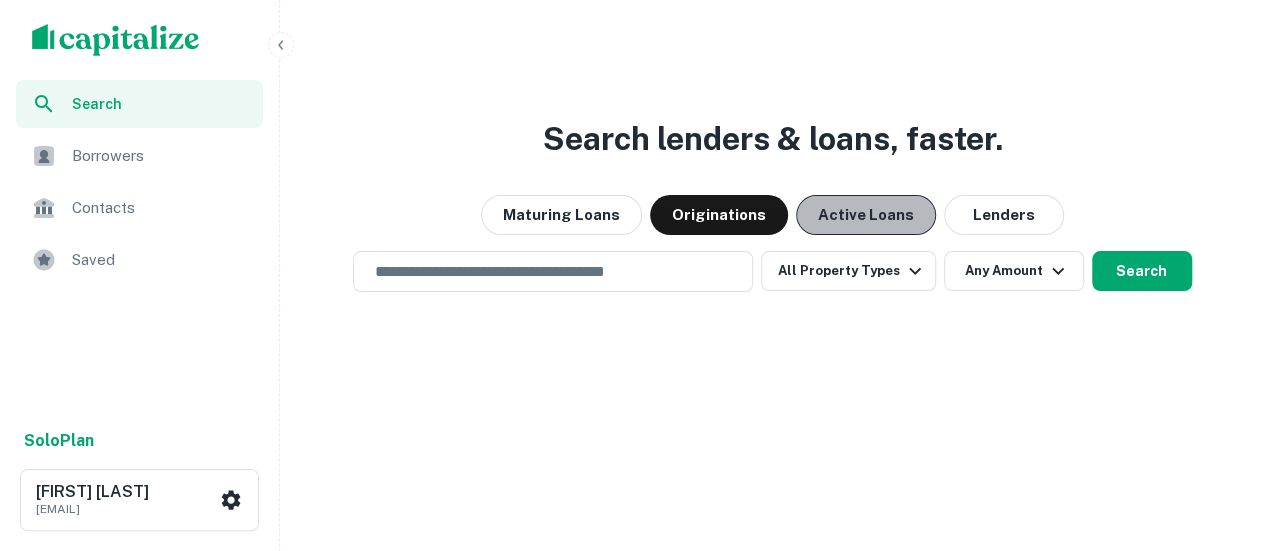 click on "Active Loans" at bounding box center [866, 215] 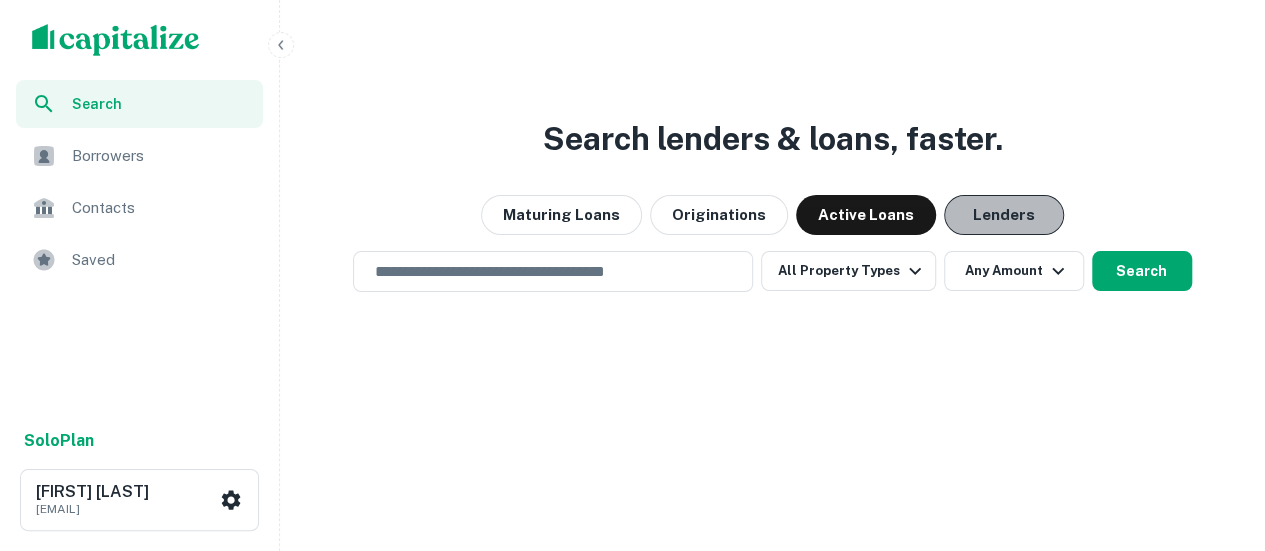 click on "Lenders" at bounding box center (1004, 215) 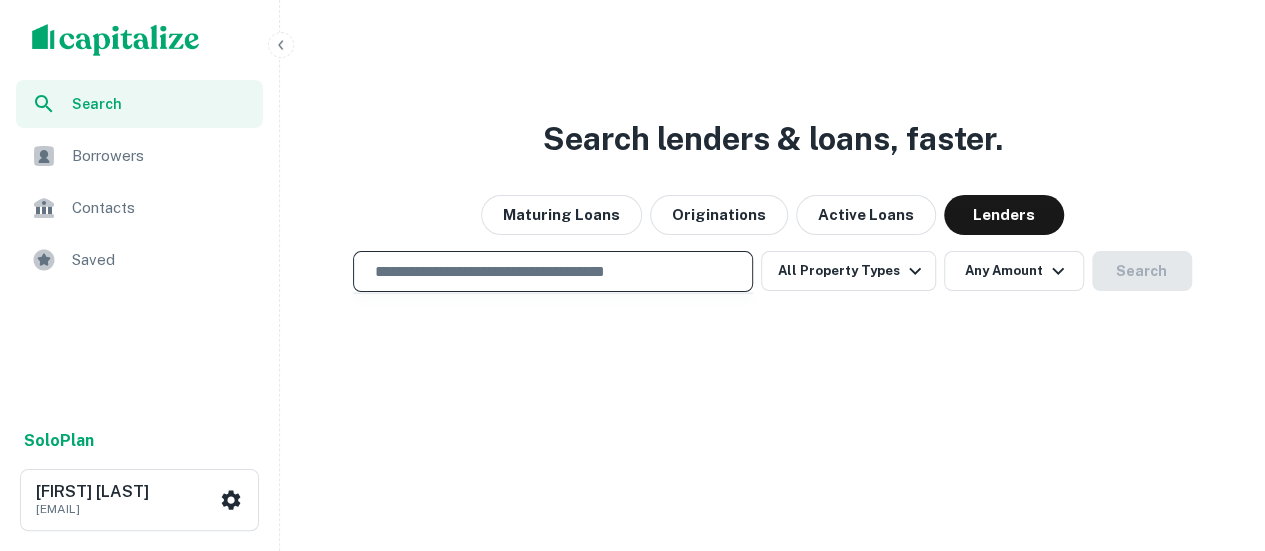 click at bounding box center [553, 271] 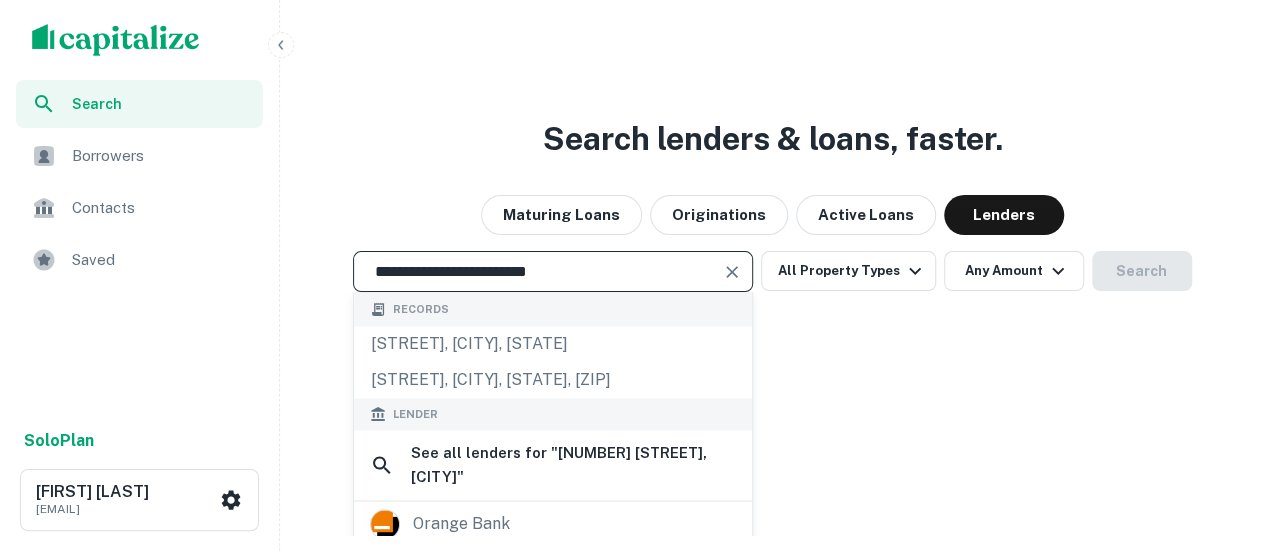 click on "**********" at bounding box center (538, 271) 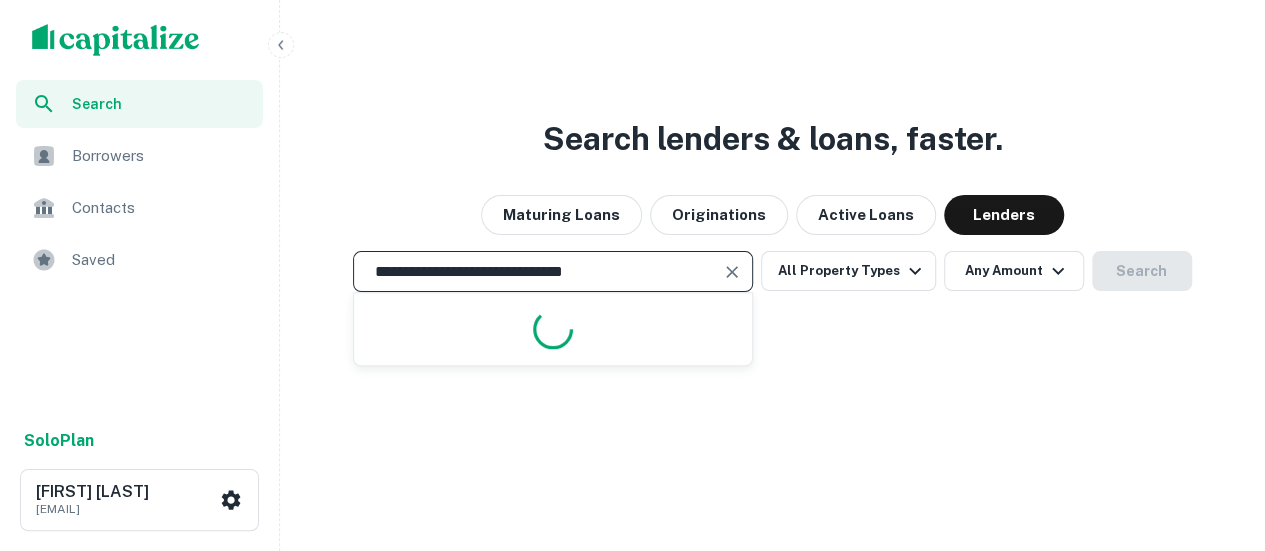 type on "**********" 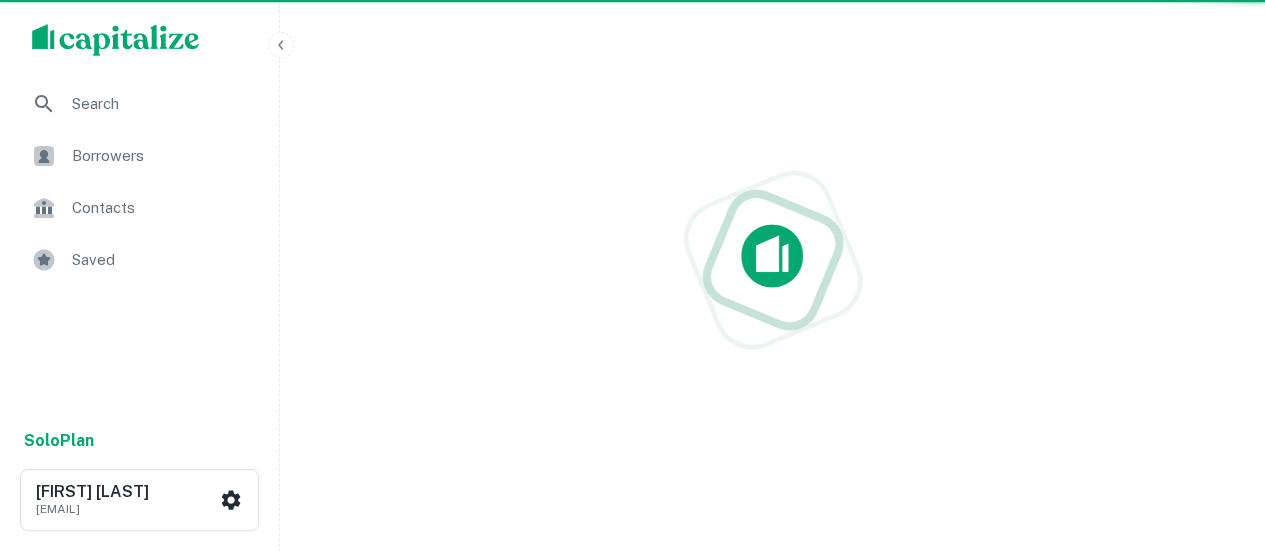 scroll, scrollTop: 0, scrollLeft: 0, axis: both 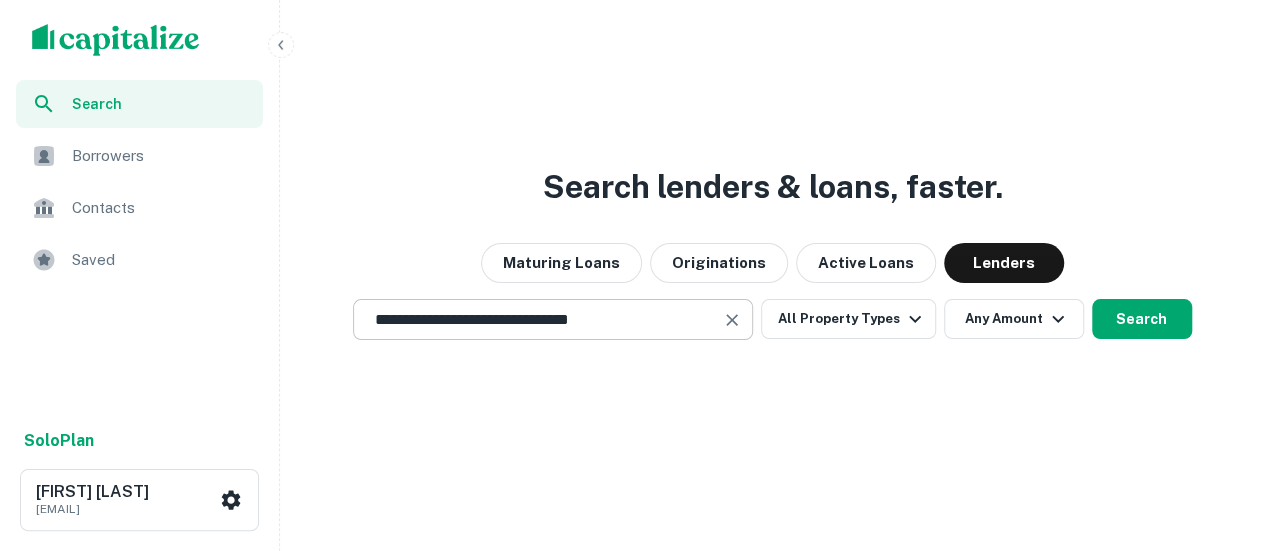 click on "**********" at bounding box center (538, 319) 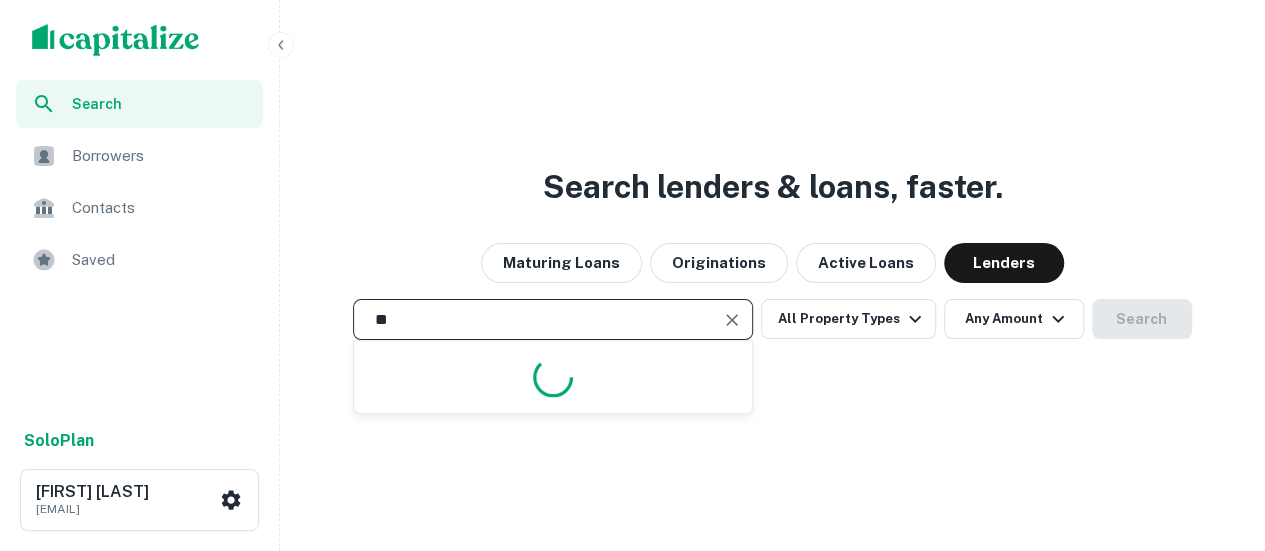 type on "*" 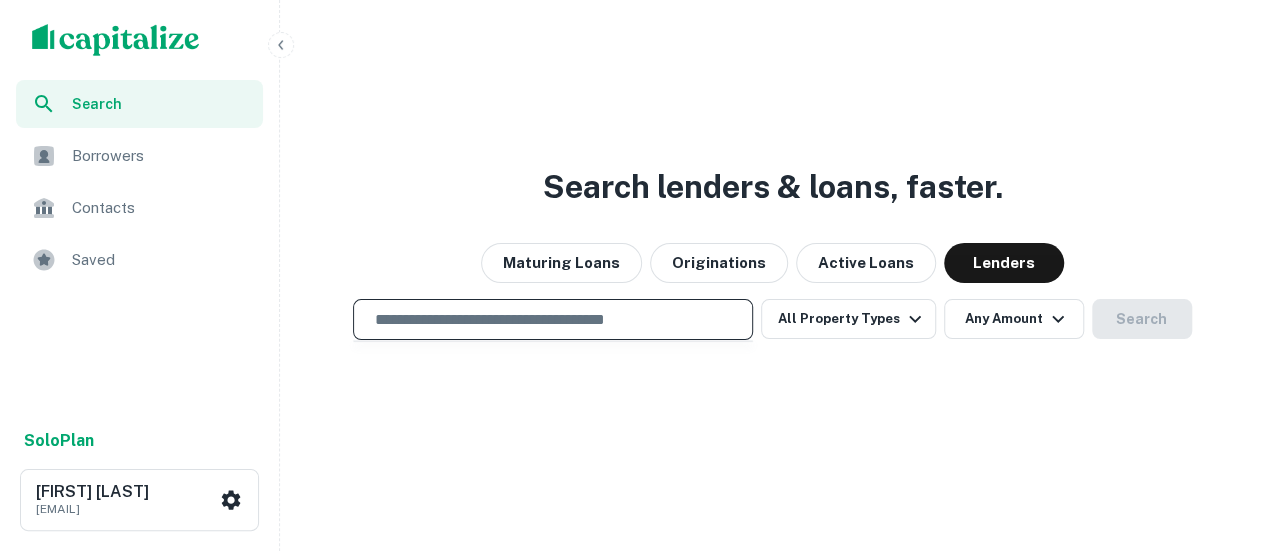 click at bounding box center [553, 319] 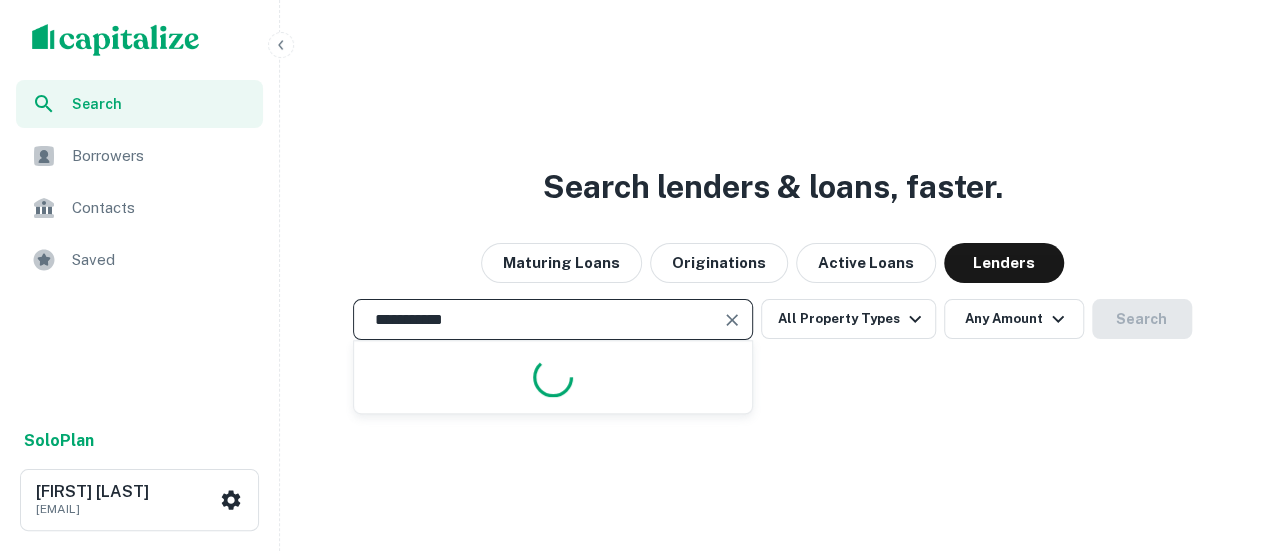 type on "**********" 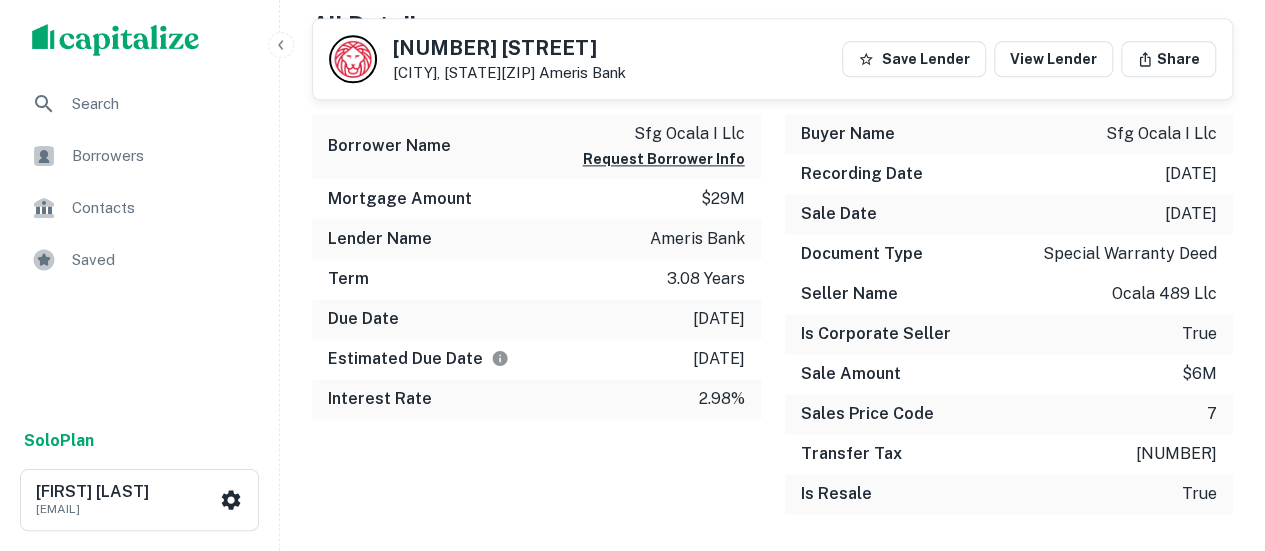 scroll, scrollTop: 1266, scrollLeft: 0, axis: vertical 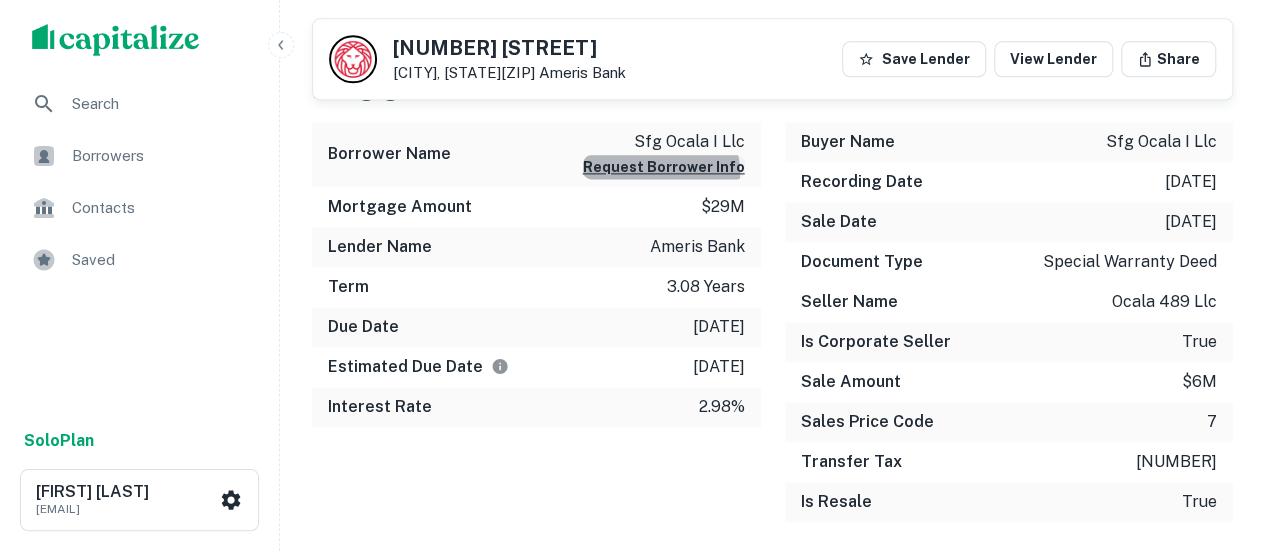click on "Request Borrower Info" at bounding box center [664, 167] 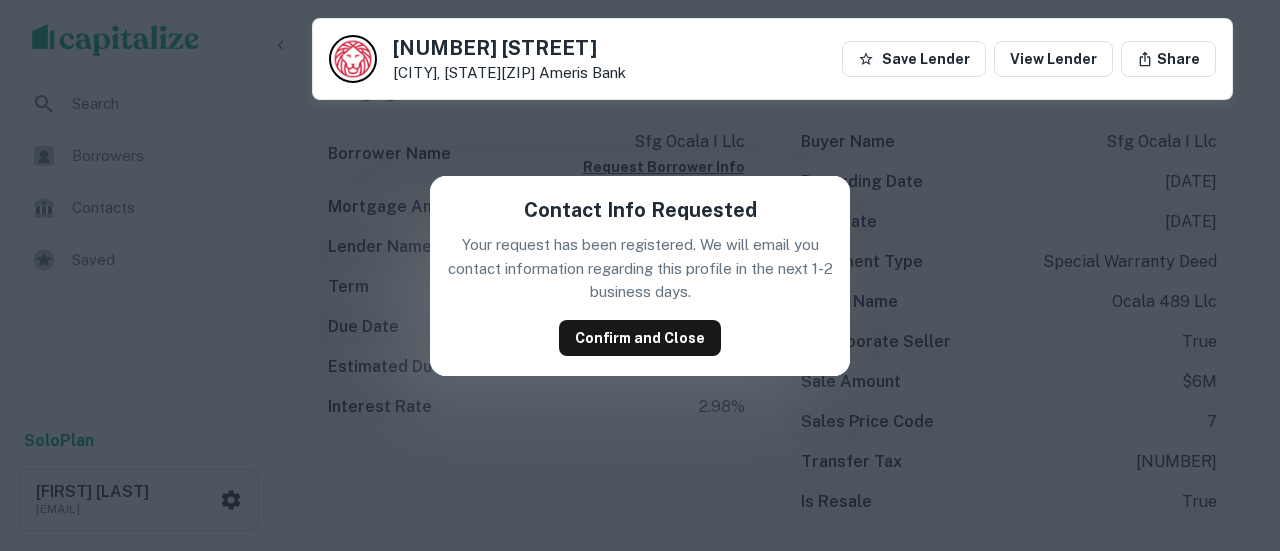 click on "Contact Info Requested Your request has been registered. We will email you contact information regarding this profile in the next 1-2 business days. Confirm and Close" at bounding box center [640, 275] 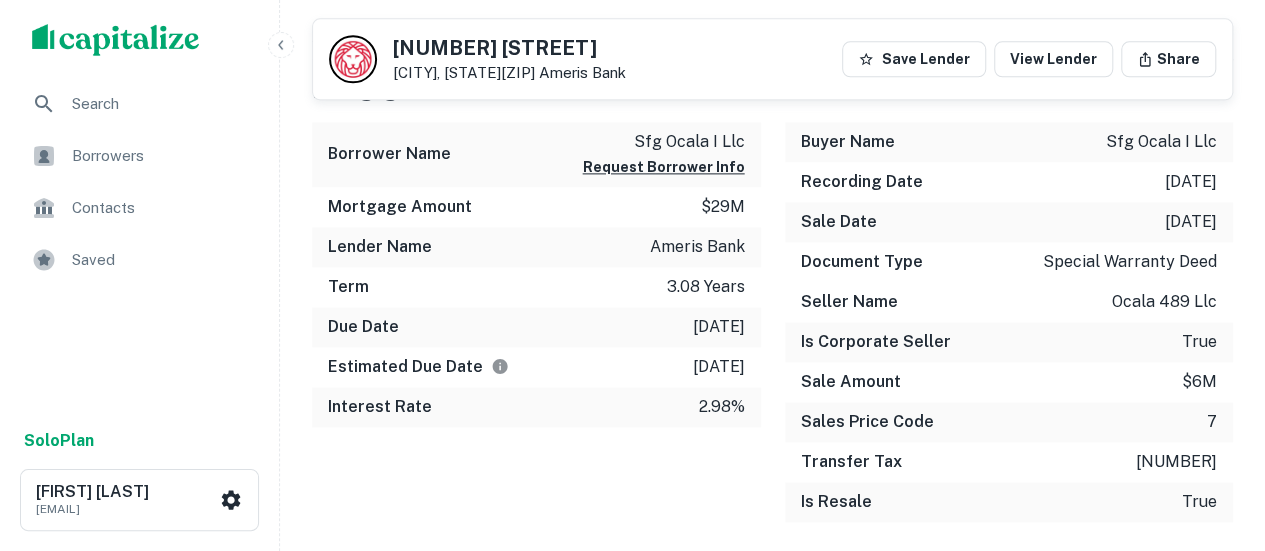 click on "Is Corporate Seller true" at bounding box center (1009, 342) 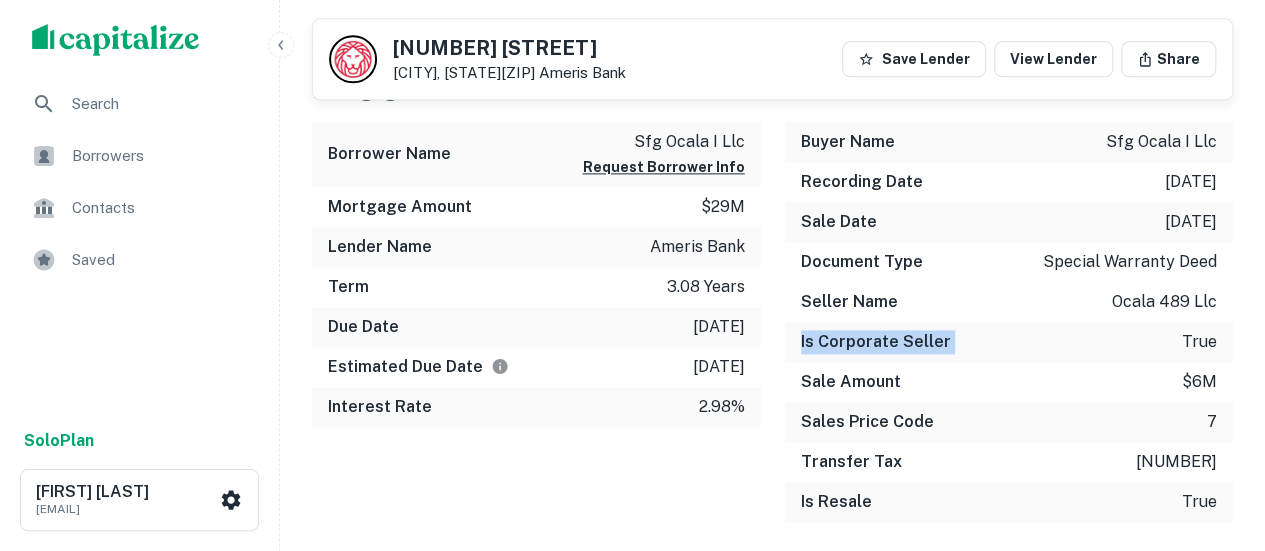 click on "Is Corporate Seller true" at bounding box center [1009, 342] 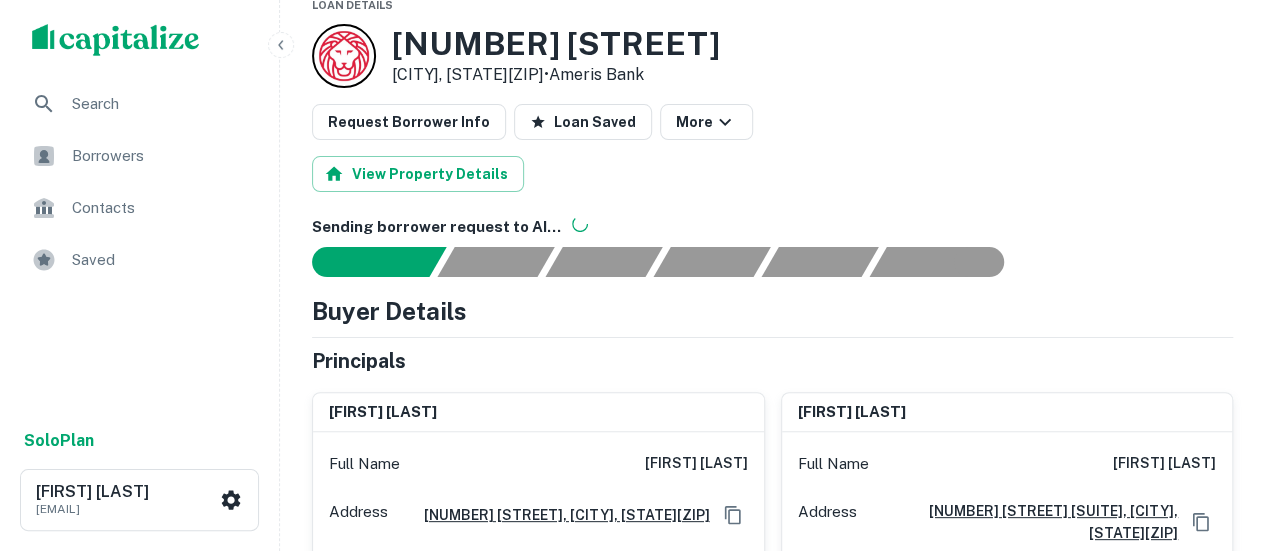 scroll, scrollTop: 88, scrollLeft: 0, axis: vertical 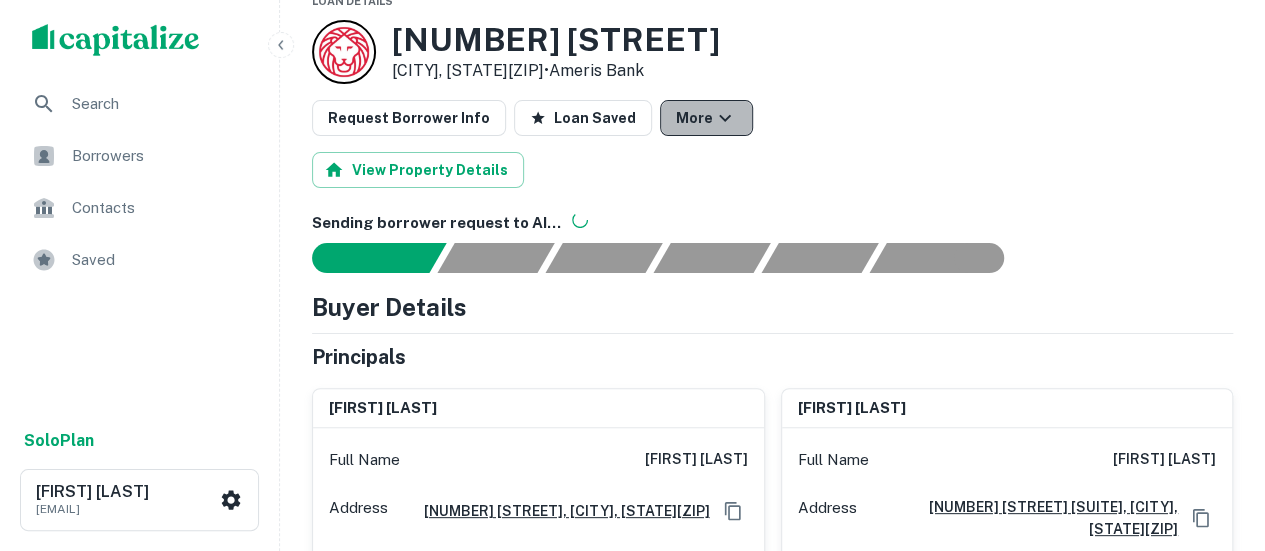 click 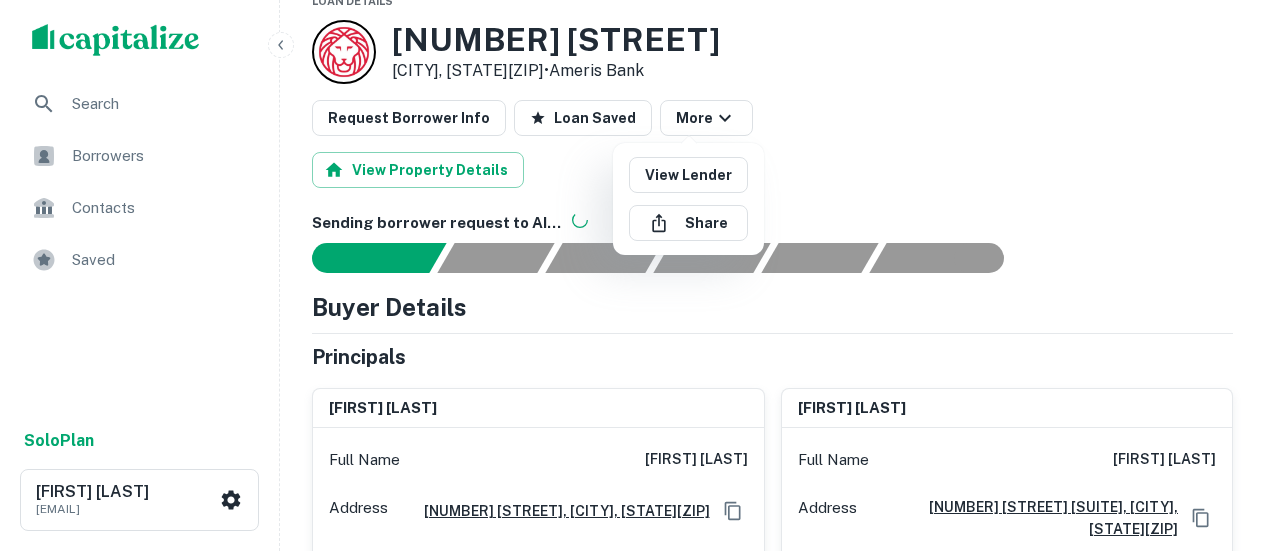 click at bounding box center [640, 275] 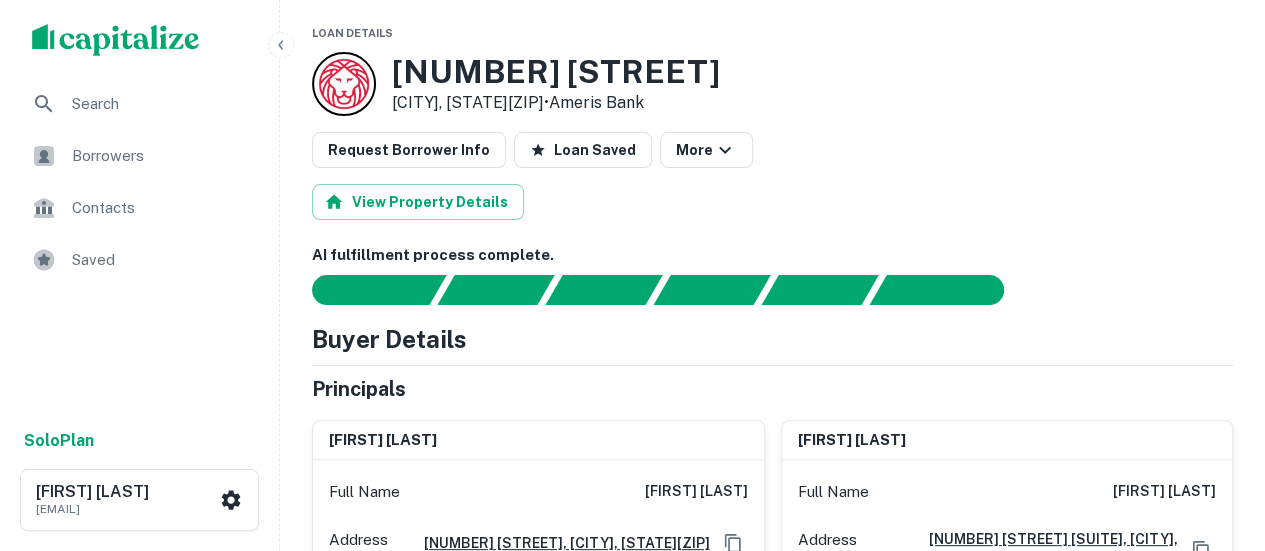 scroll, scrollTop: 42, scrollLeft: 0, axis: vertical 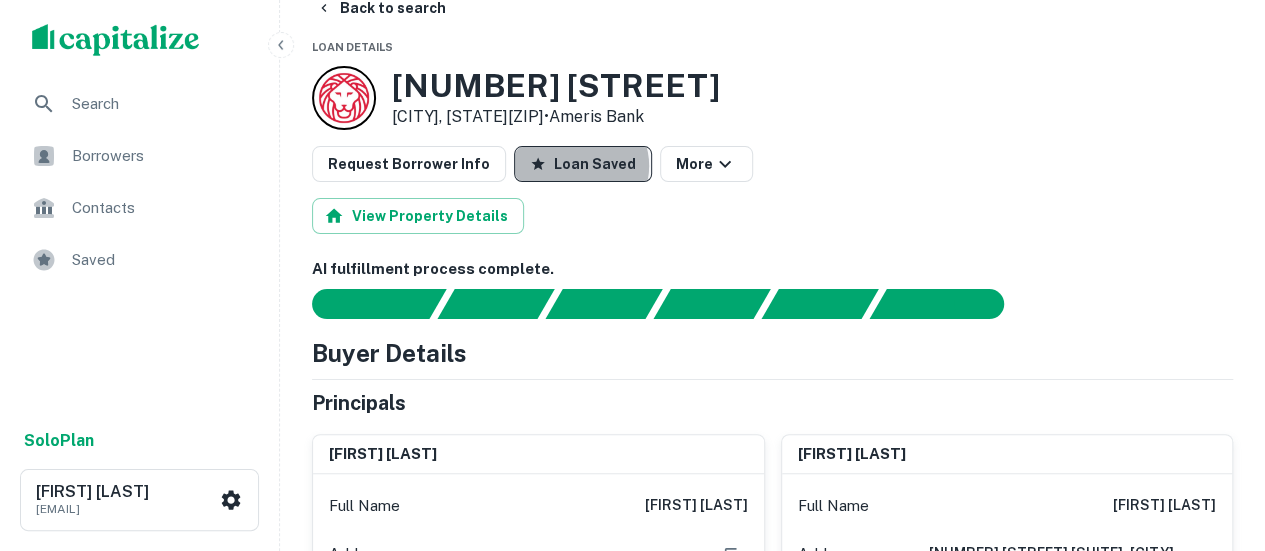 click on "Loan Saved" at bounding box center (583, 164) 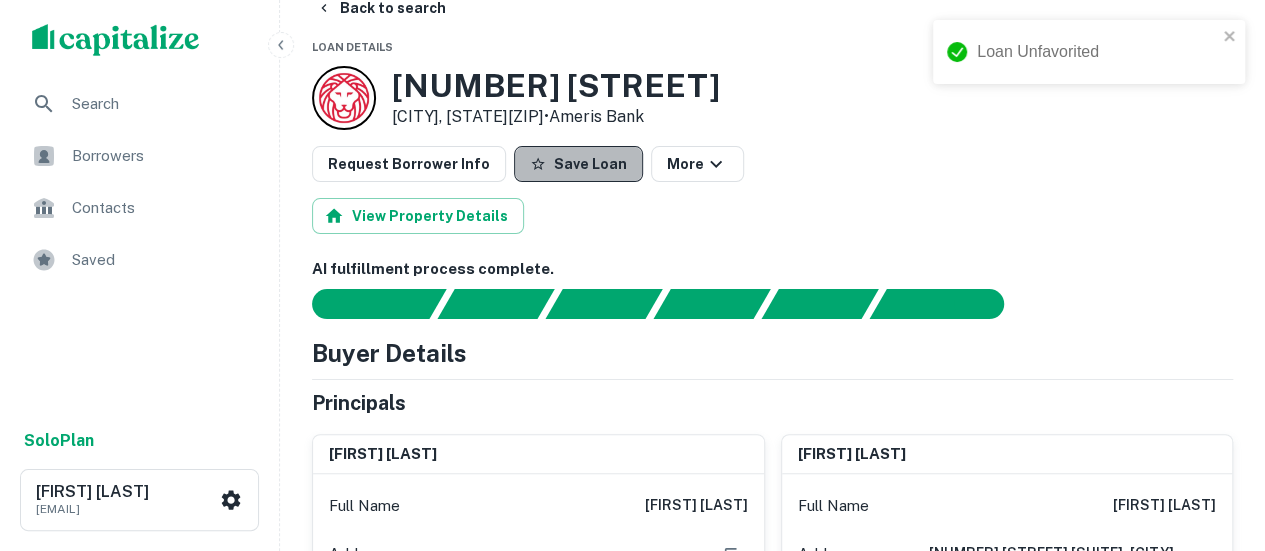 click on "Save Loan" at bounding box center [578, 164] 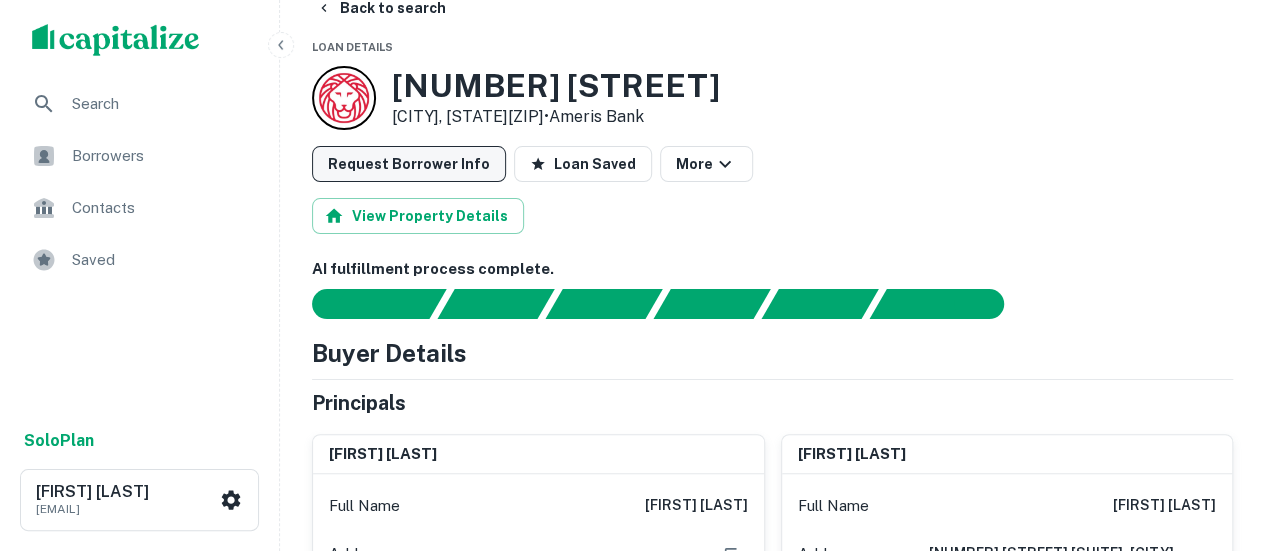 click on "Request Borrower Info" at bounding box center (409, 164) 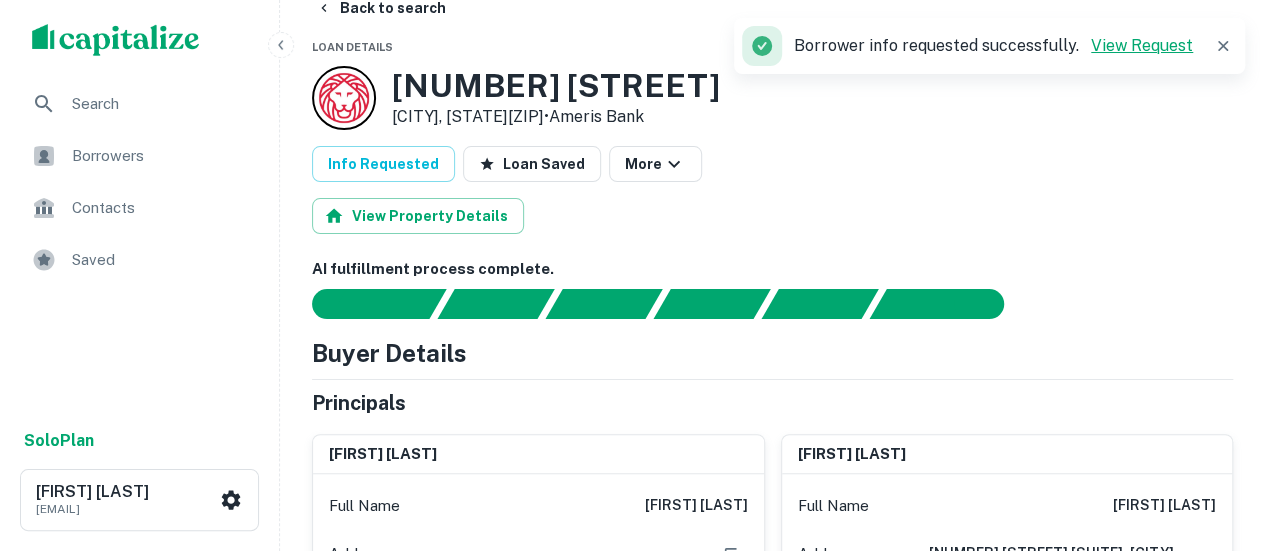 click on "View Request" at bounding box center (1142, 45) 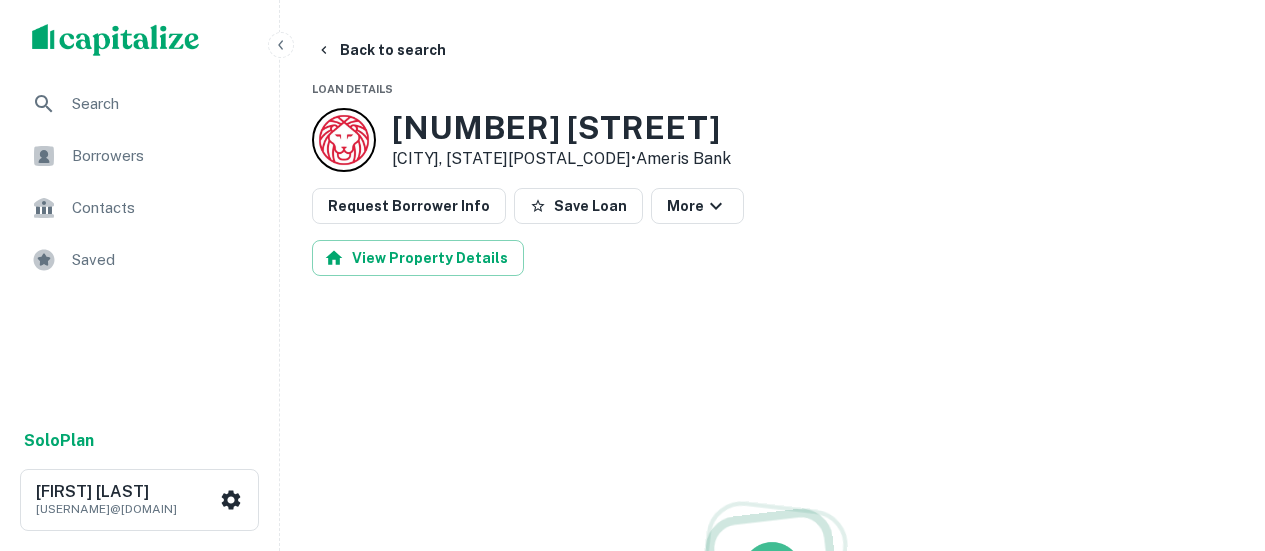 scroll, scrollTop: 0, scrollLeft: 0, axis: both 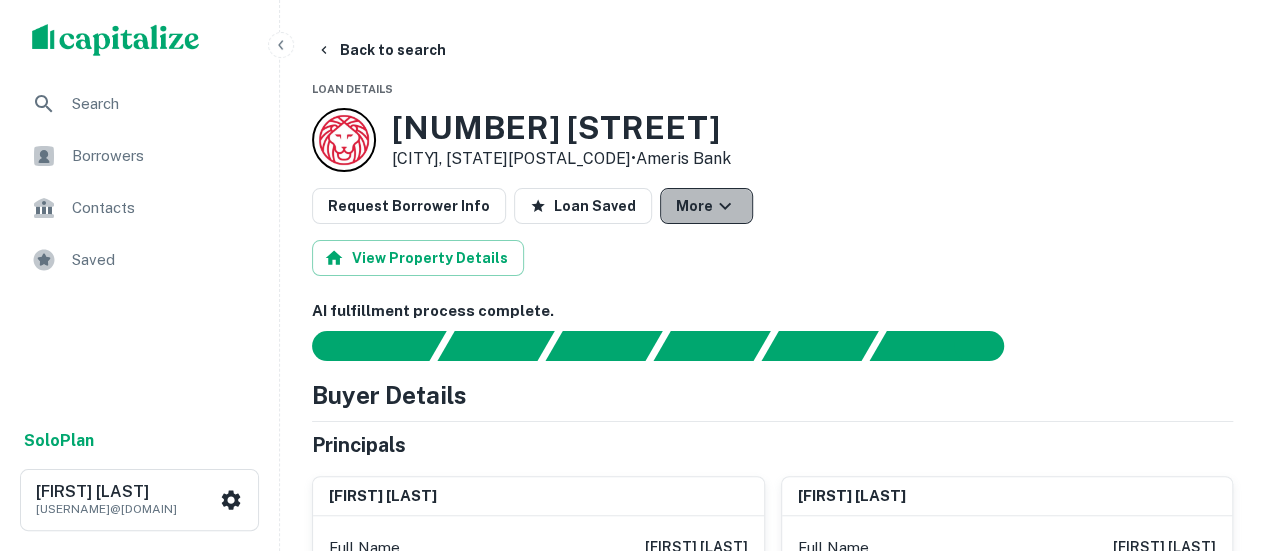 click 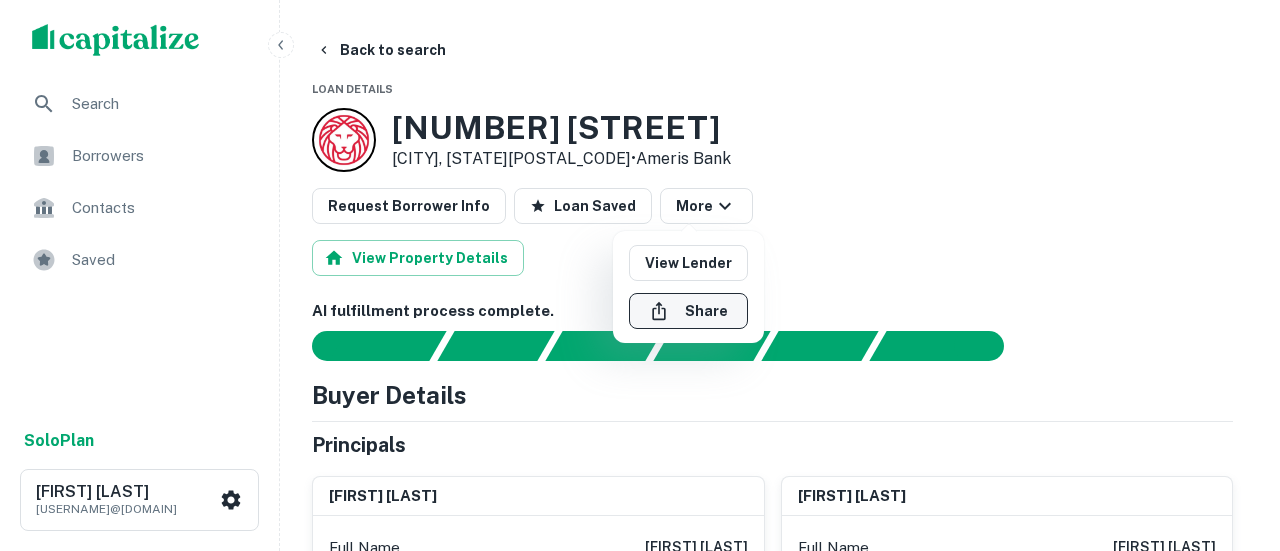 click on "Share" at bounding box center [688, 311] 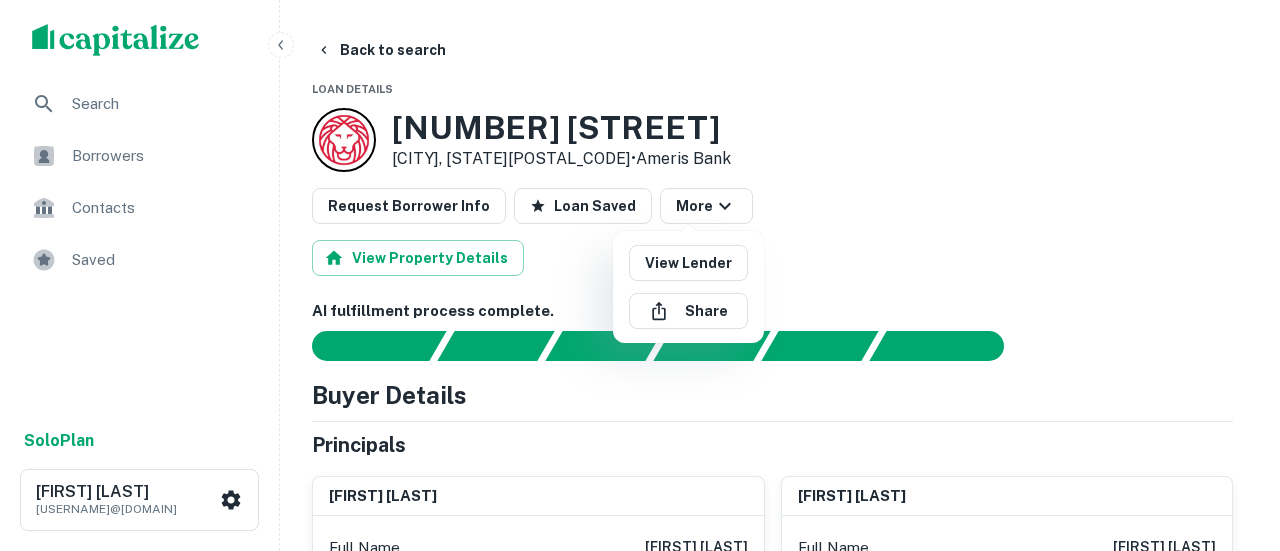 click at bounding box center (640, 275) 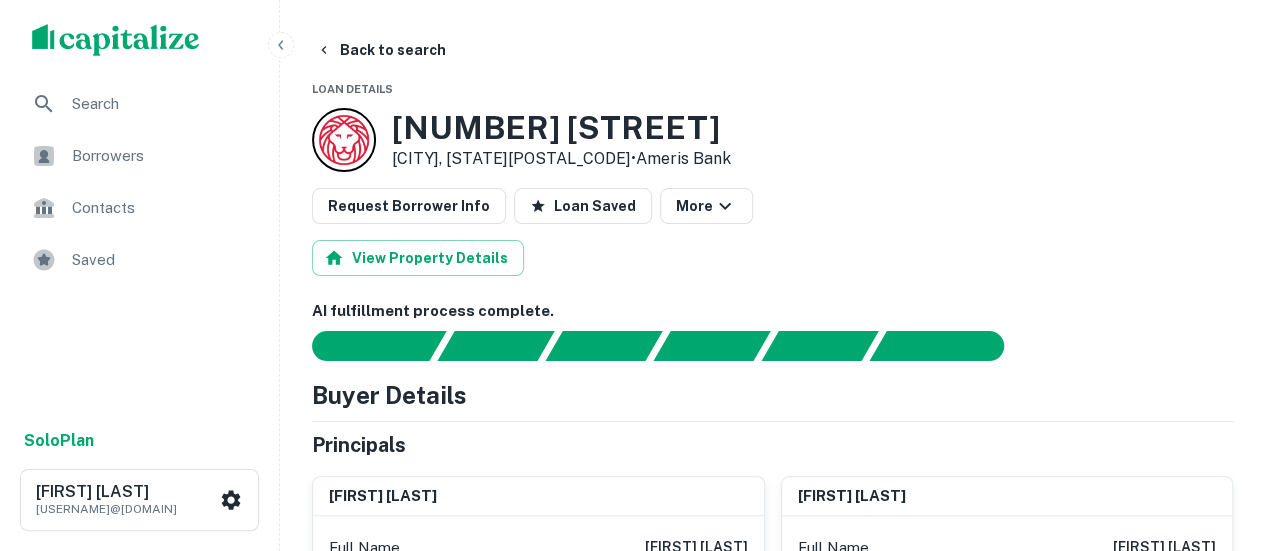 type 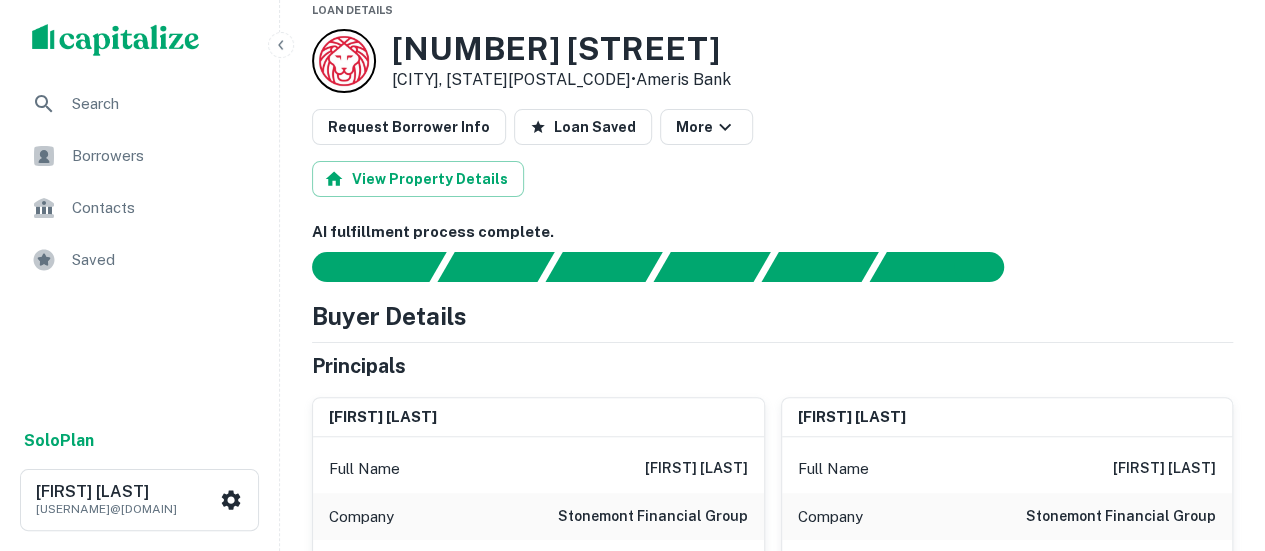 scroll, scrollTop: 0, scrollLeft: 0, axis: both 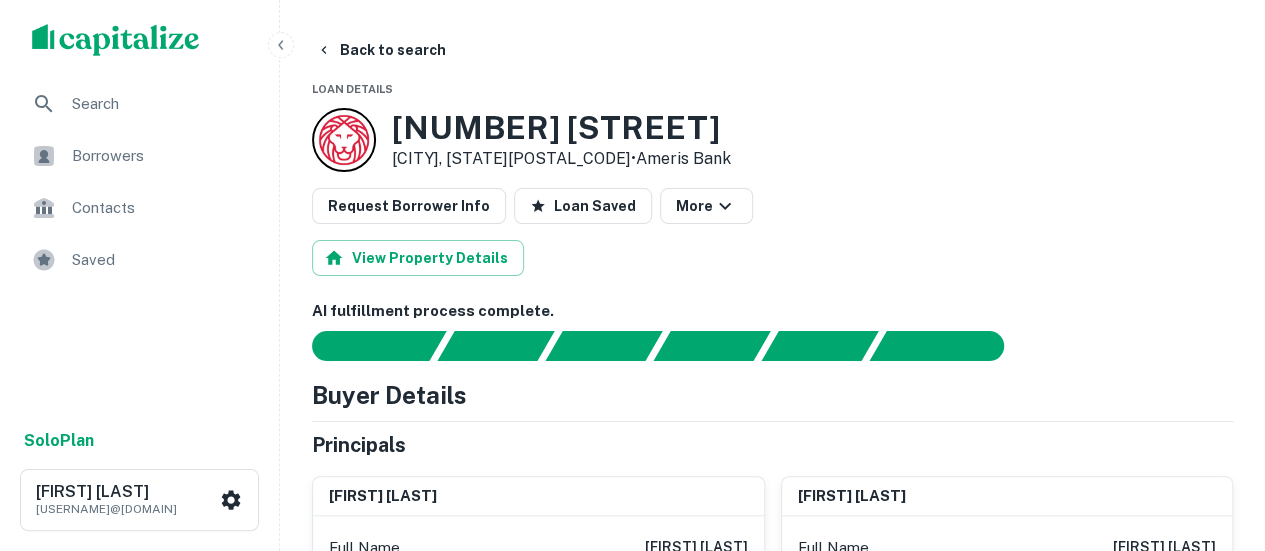 click on "Saved" at bounding box center [161, 260] 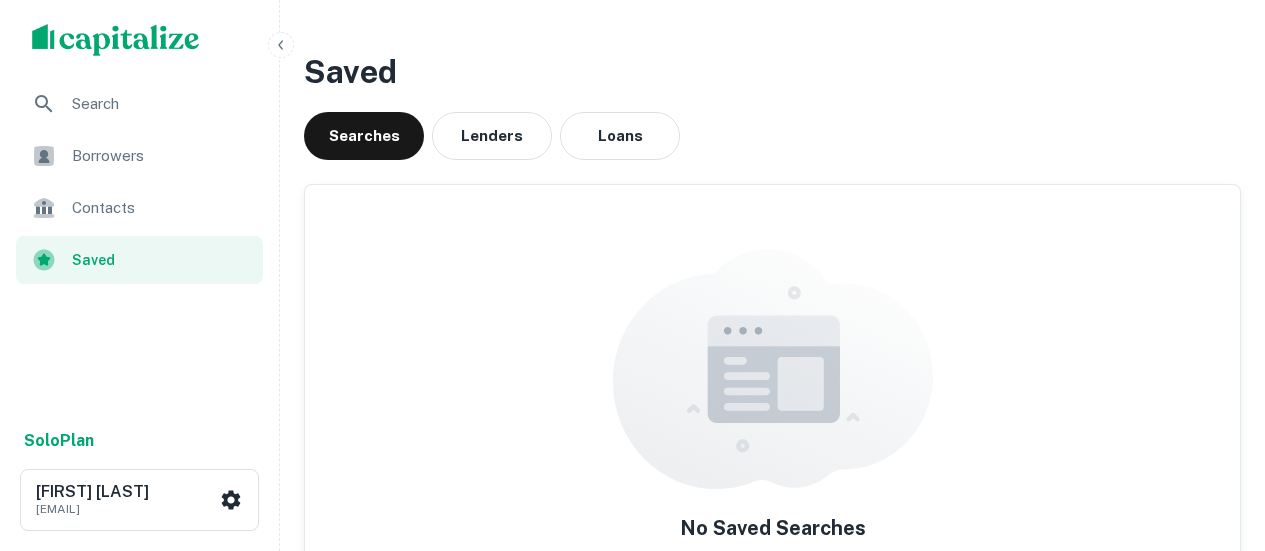scroll, scrollTop: 0, scrollLeft: 0, axis: both 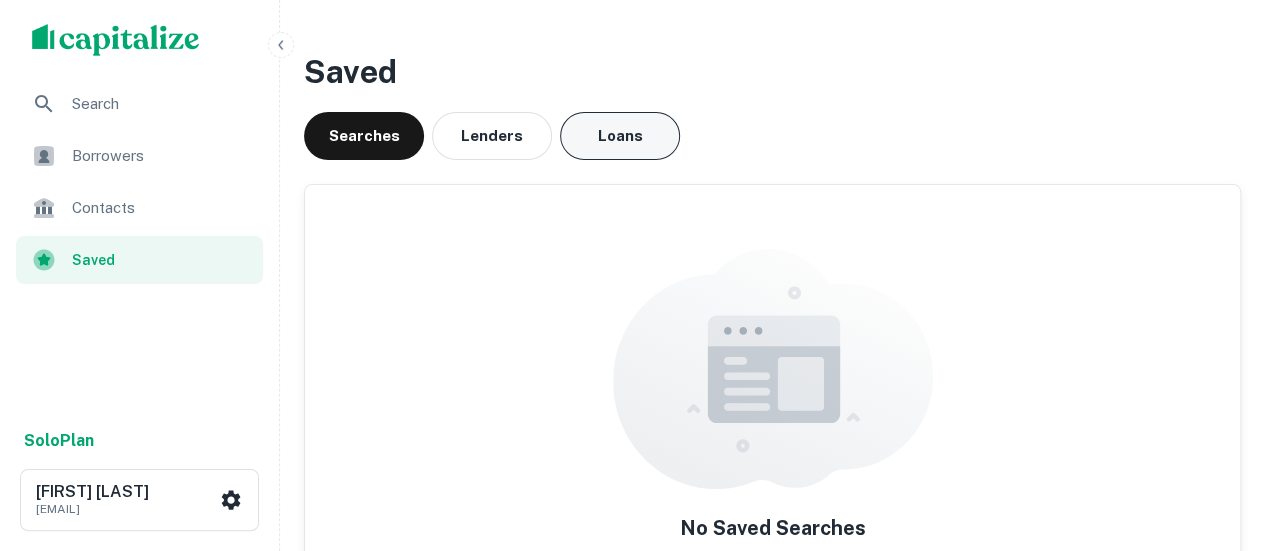 click on "Loans" at bounding box center [620, 136] 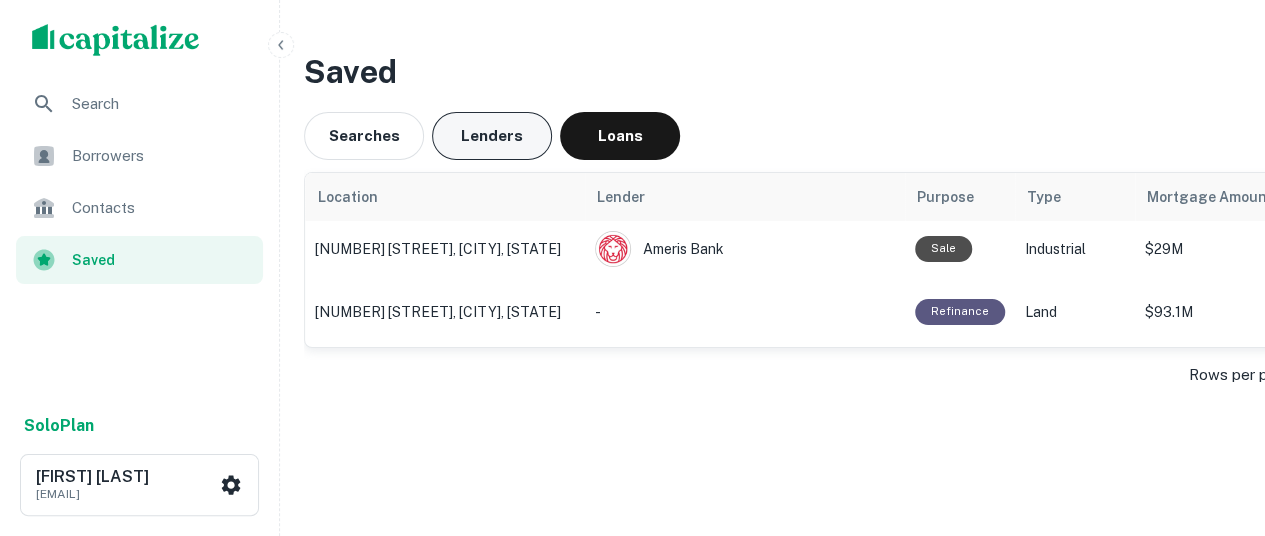 click on "Lenders" at bounding box center [492, 136] 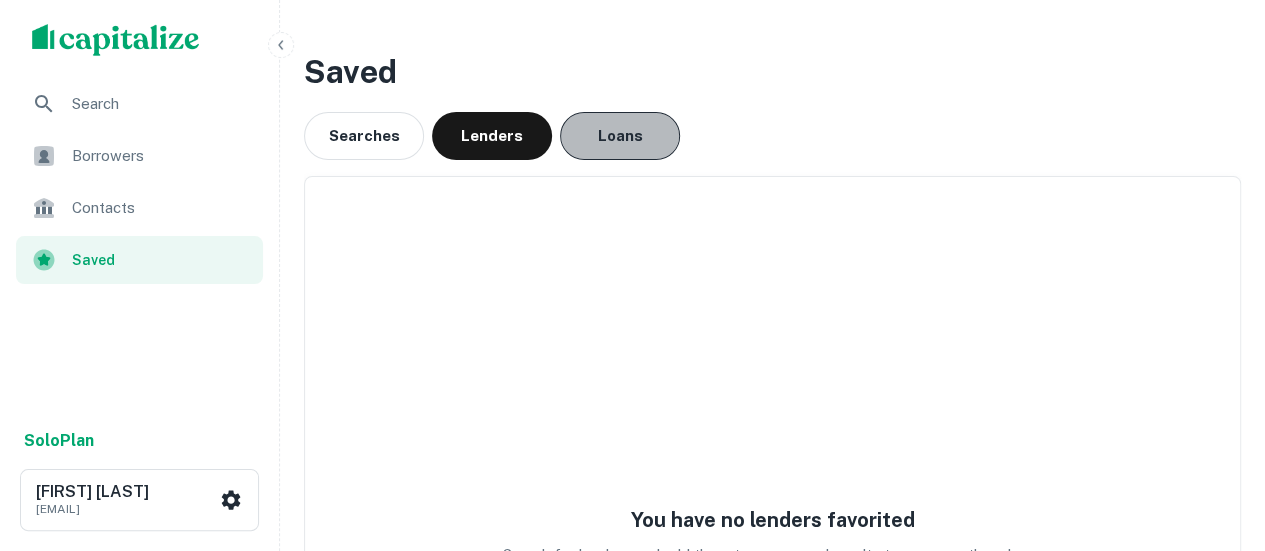 click on "Loans" at bounding box center (620, 136) 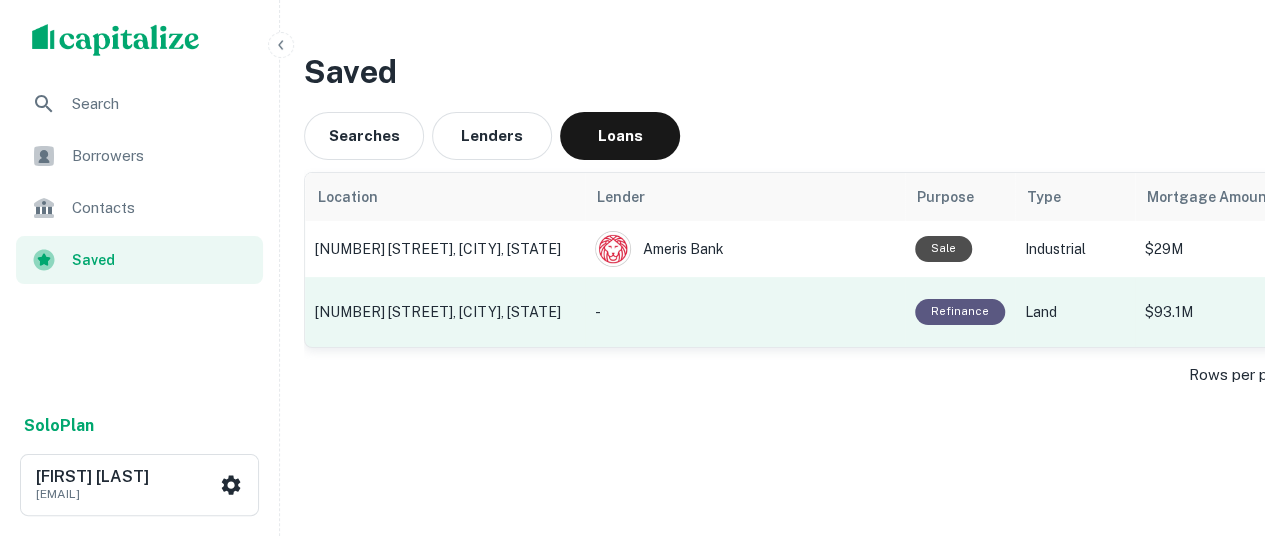 click on "[NUMBER] [STREET], [CITY], [STATE]" at bounding box center (445, 312) 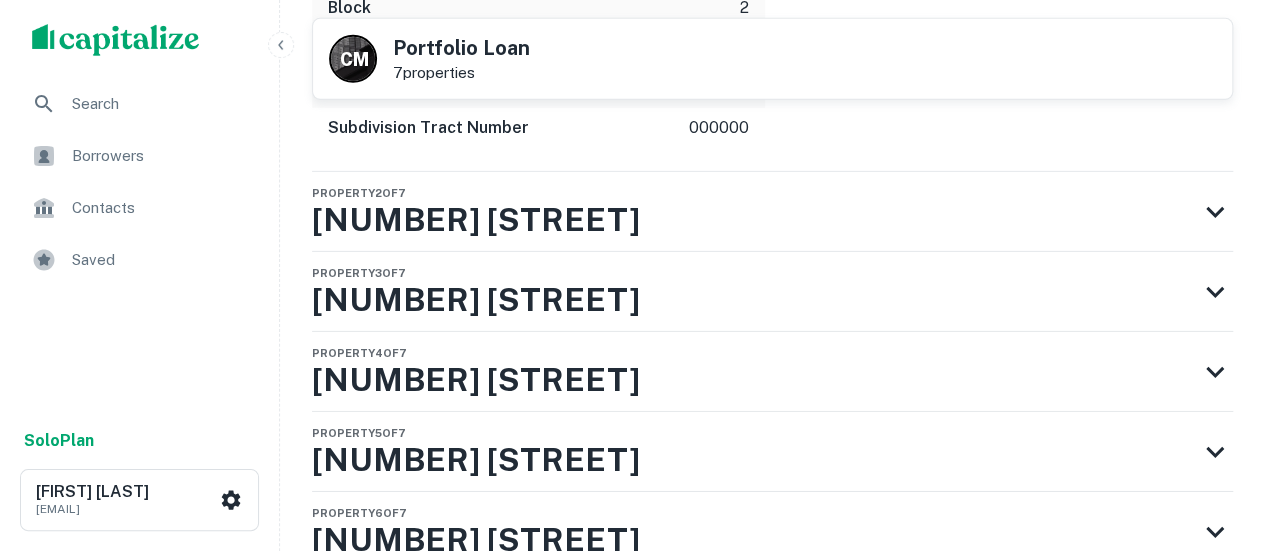 scroll, scrollTop: 3178, scrollLeft: 0, axis: vertical 